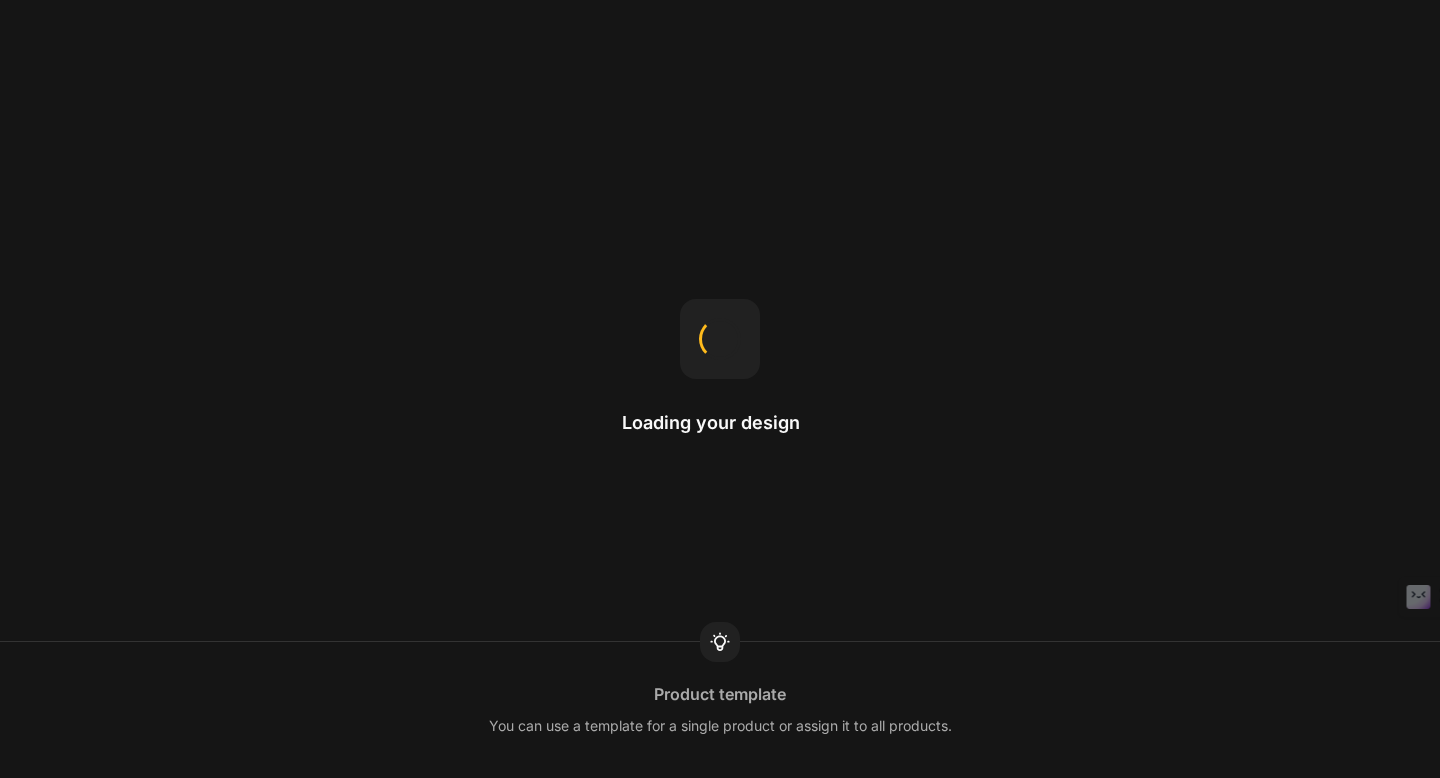 scroll, scrollTop: 0, scrollLeft: 0, axis: both 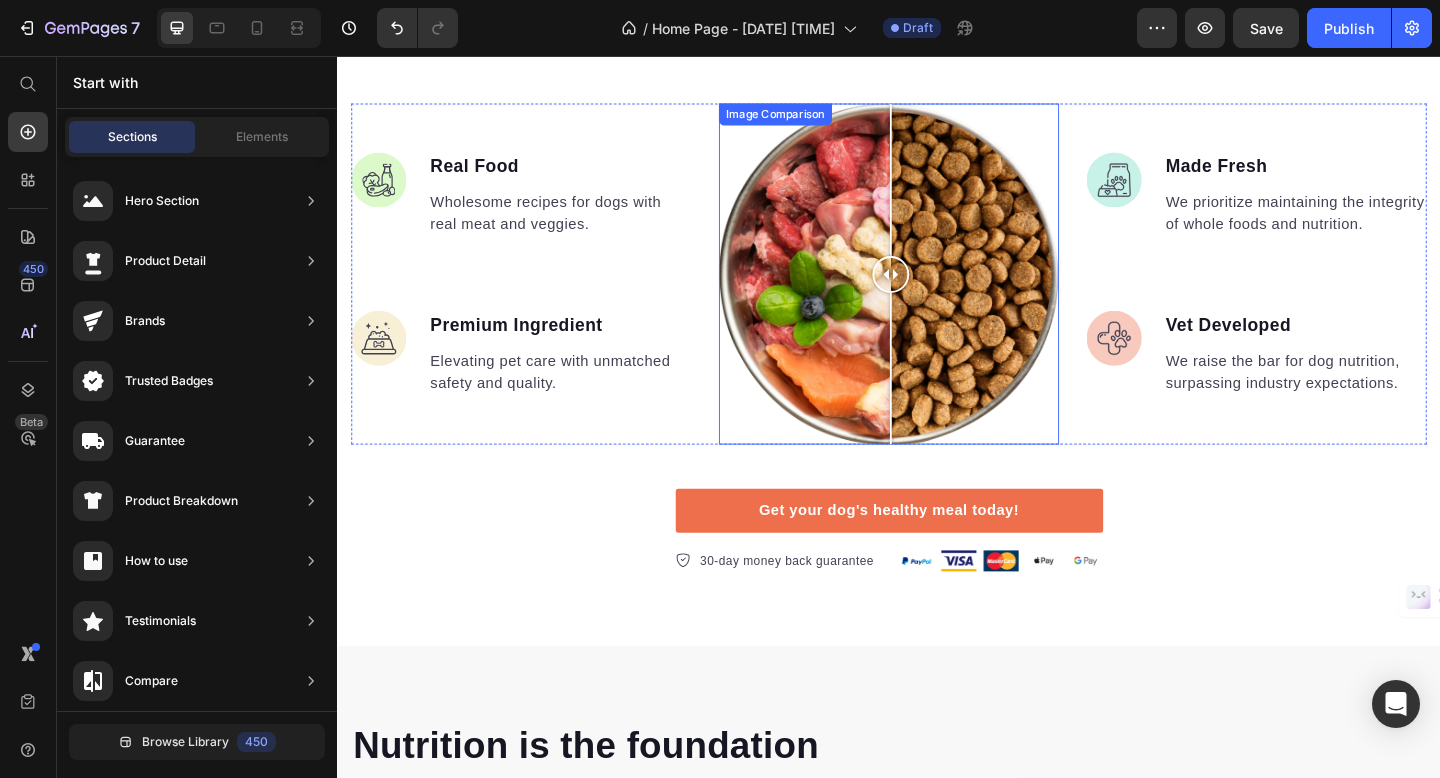 drag, startPoint x: 938, startPoint y: 299, endPoint x: 938, endPoint y: 286, distance: 13 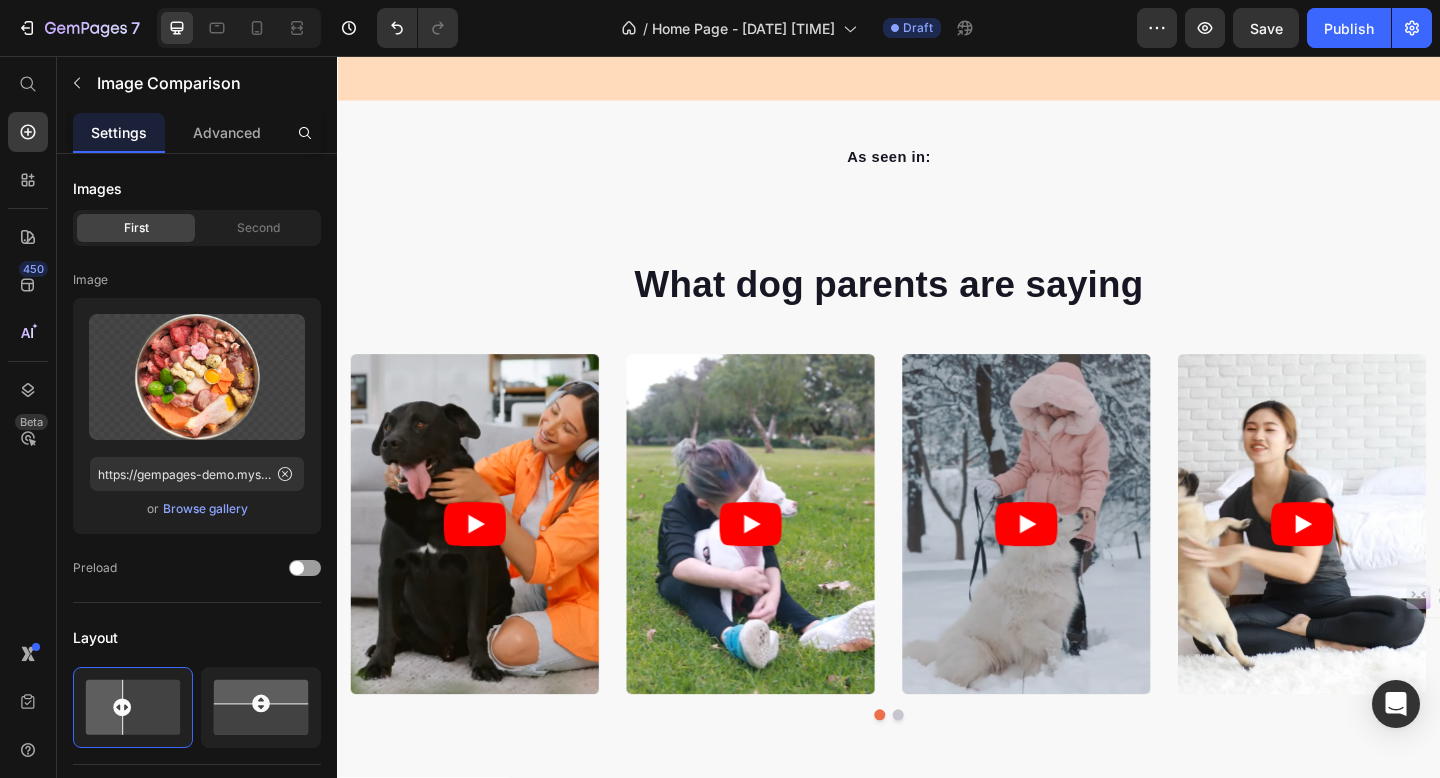 scroll, scrollTop: 512, scrollLeft: 0, axis: vertical 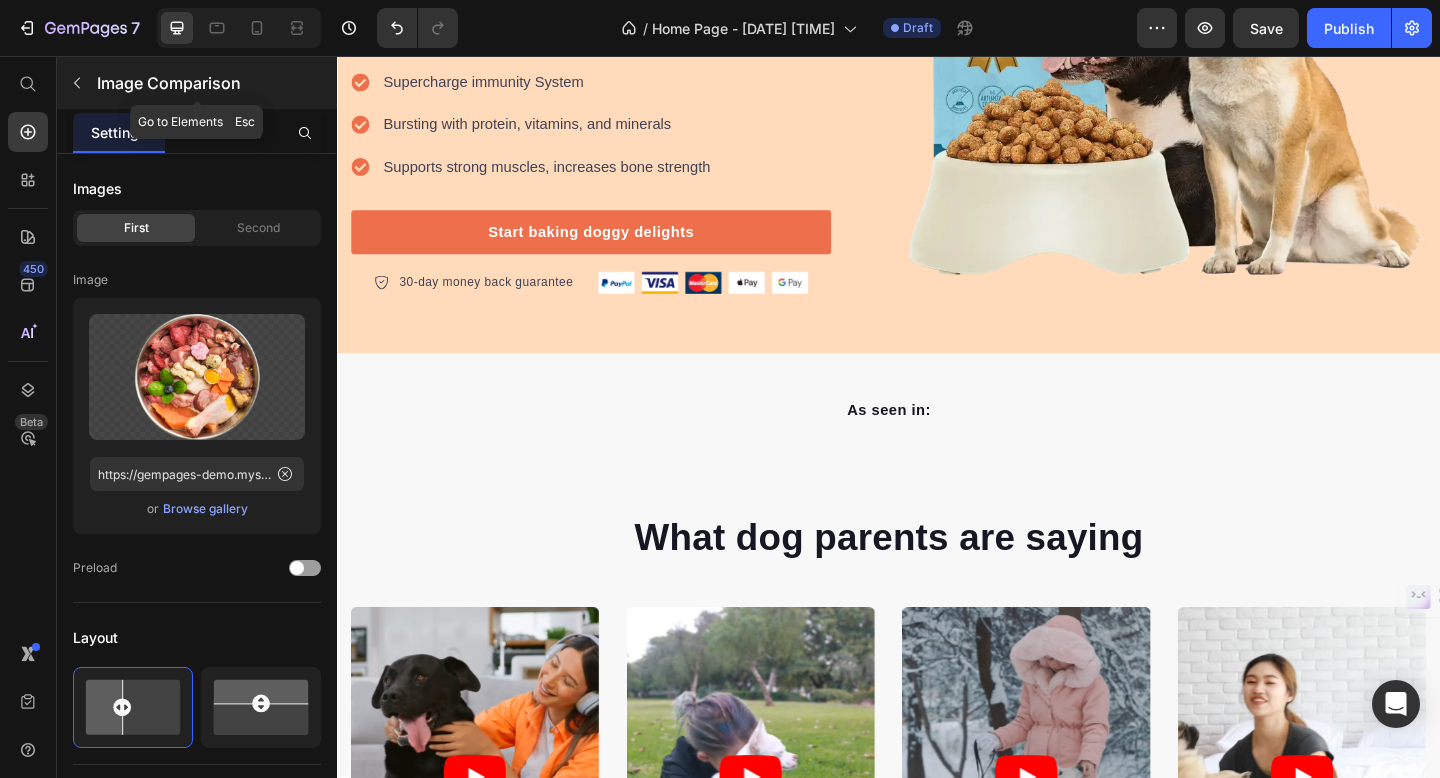 click at bounding box center [77, 83] 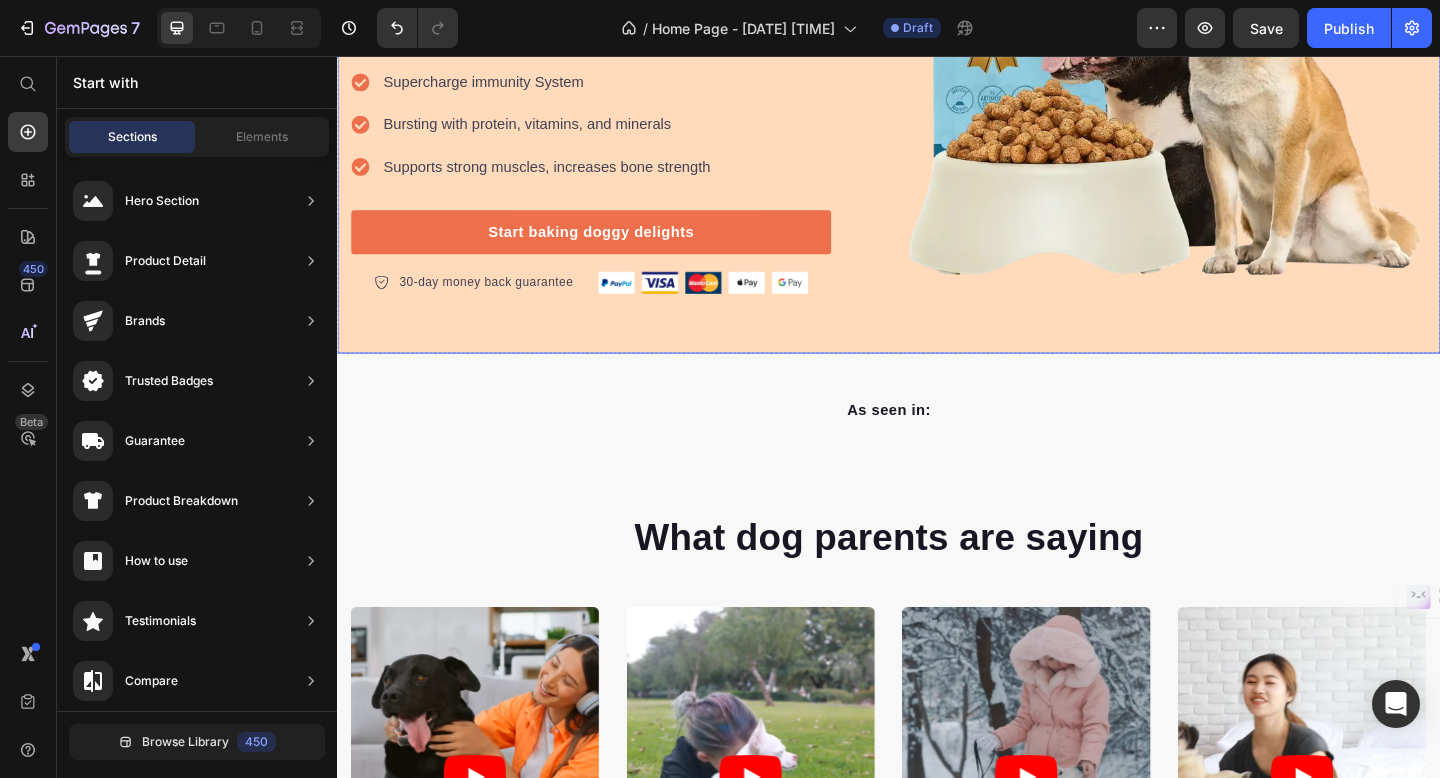 scroll, scrollTop: 0, scrollLeft: 0, axis: both 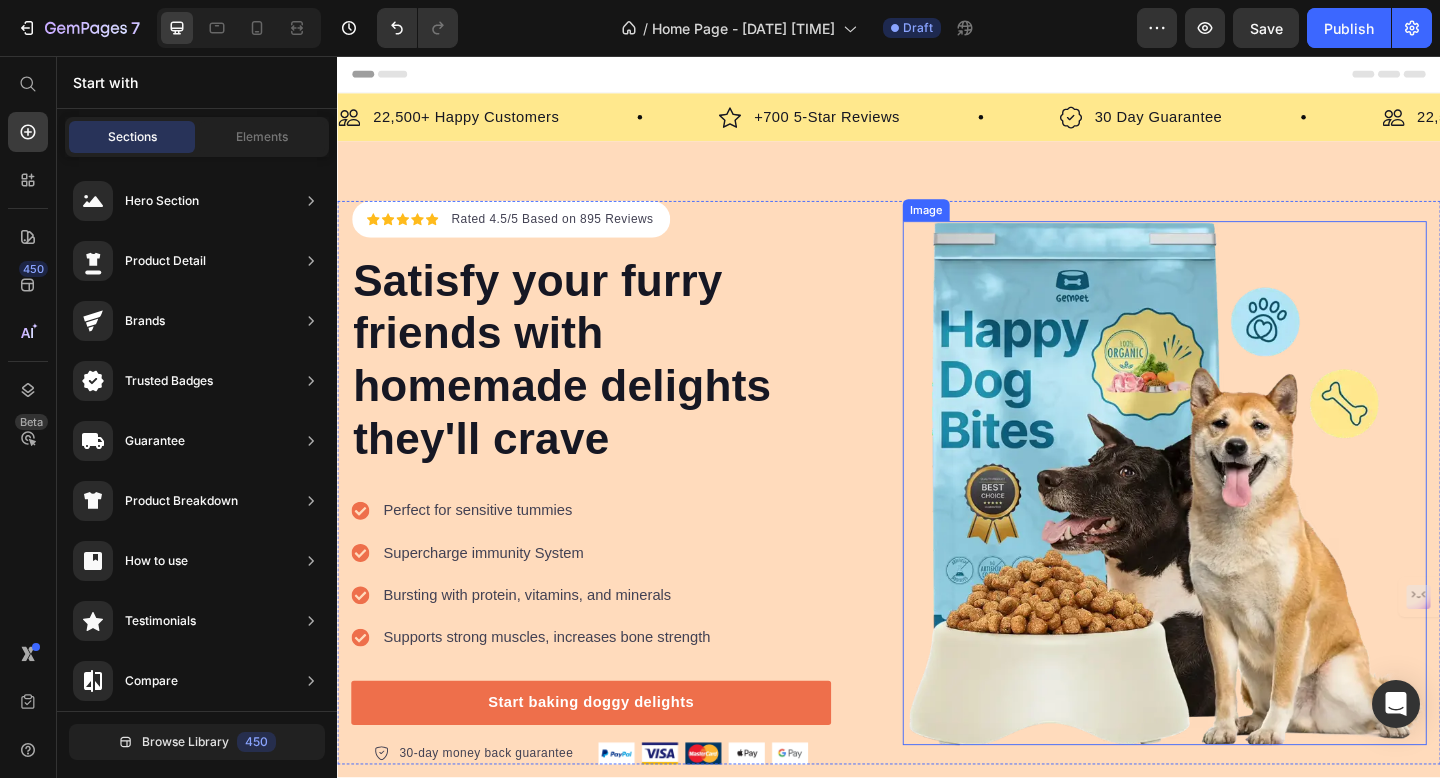 click at bounding box center (1237, 521) 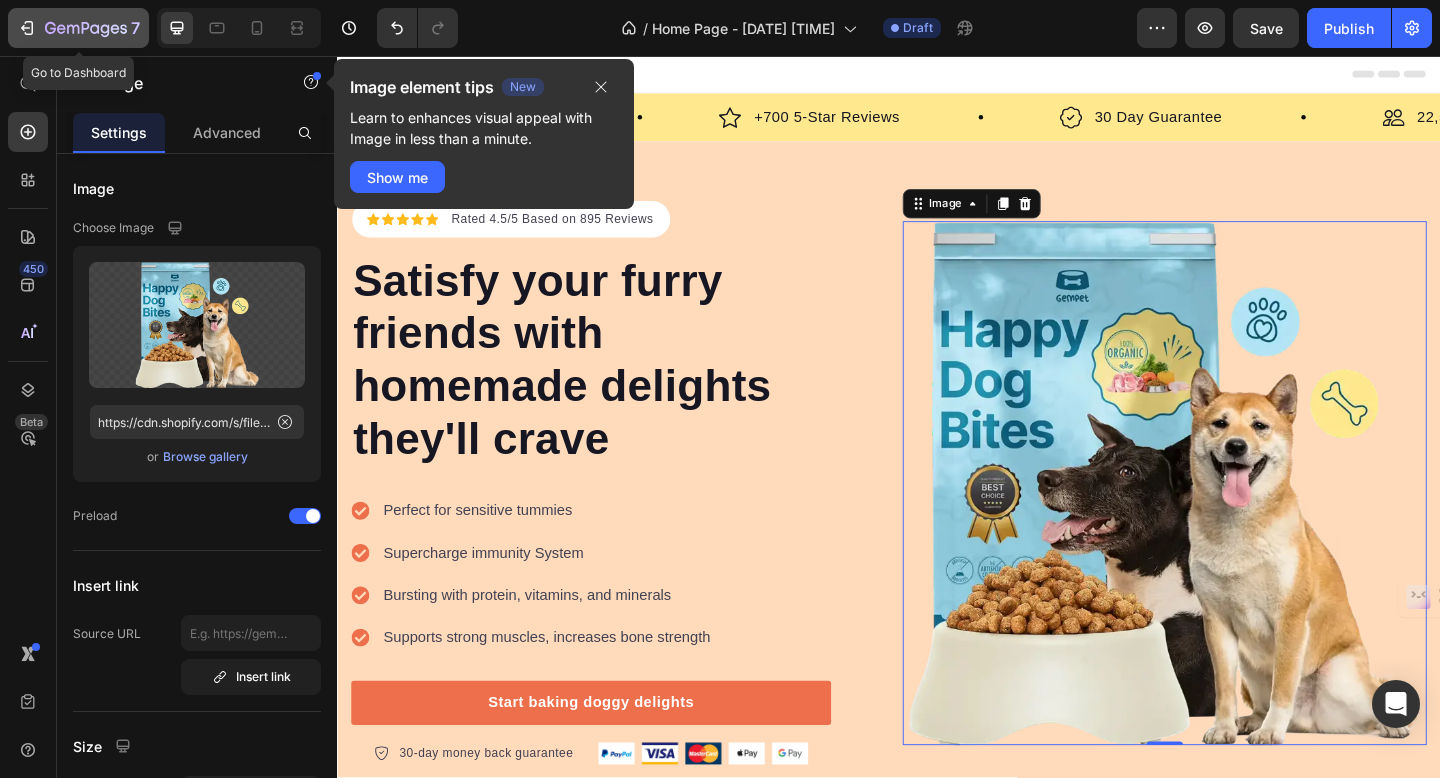 click 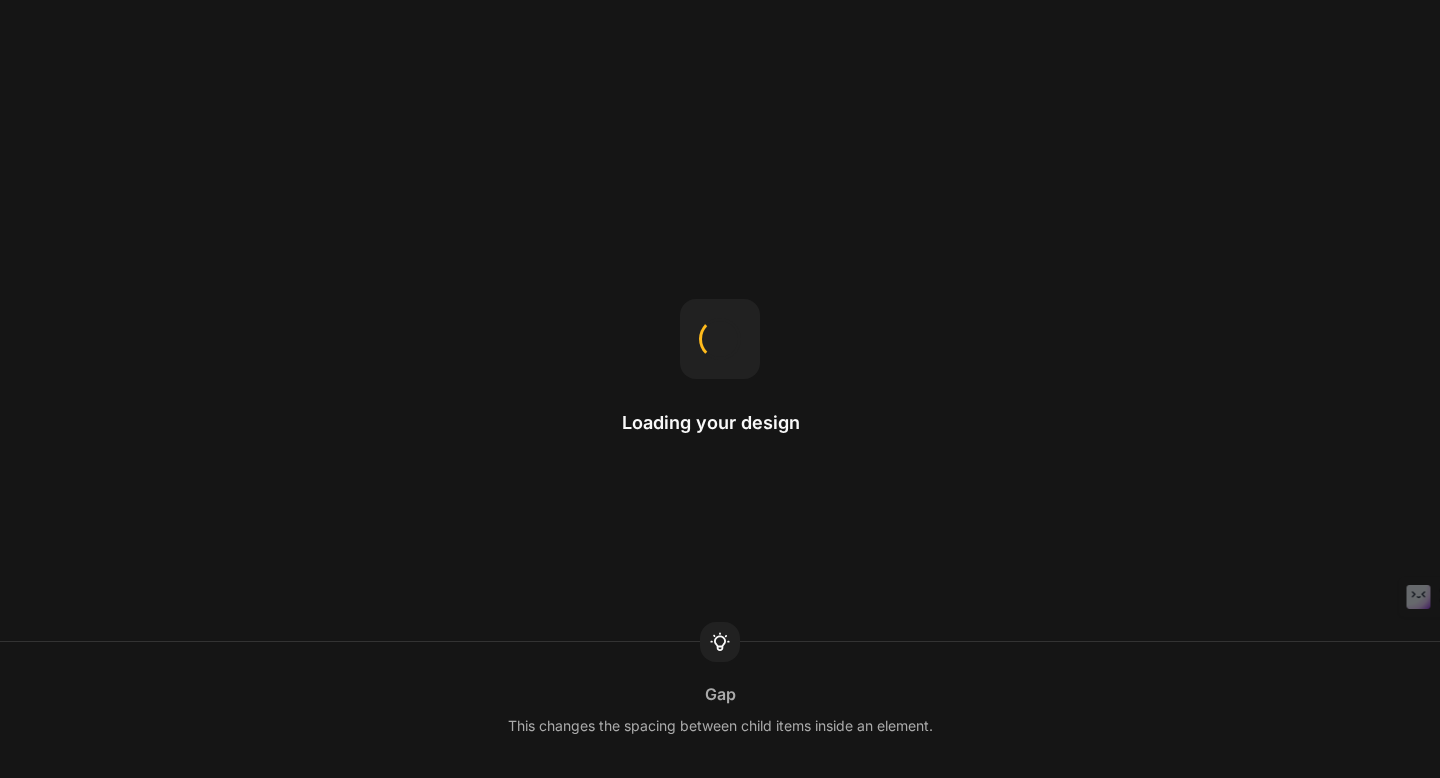 scroll, scrollTop: 0, scrollLeft: 0, axis: both 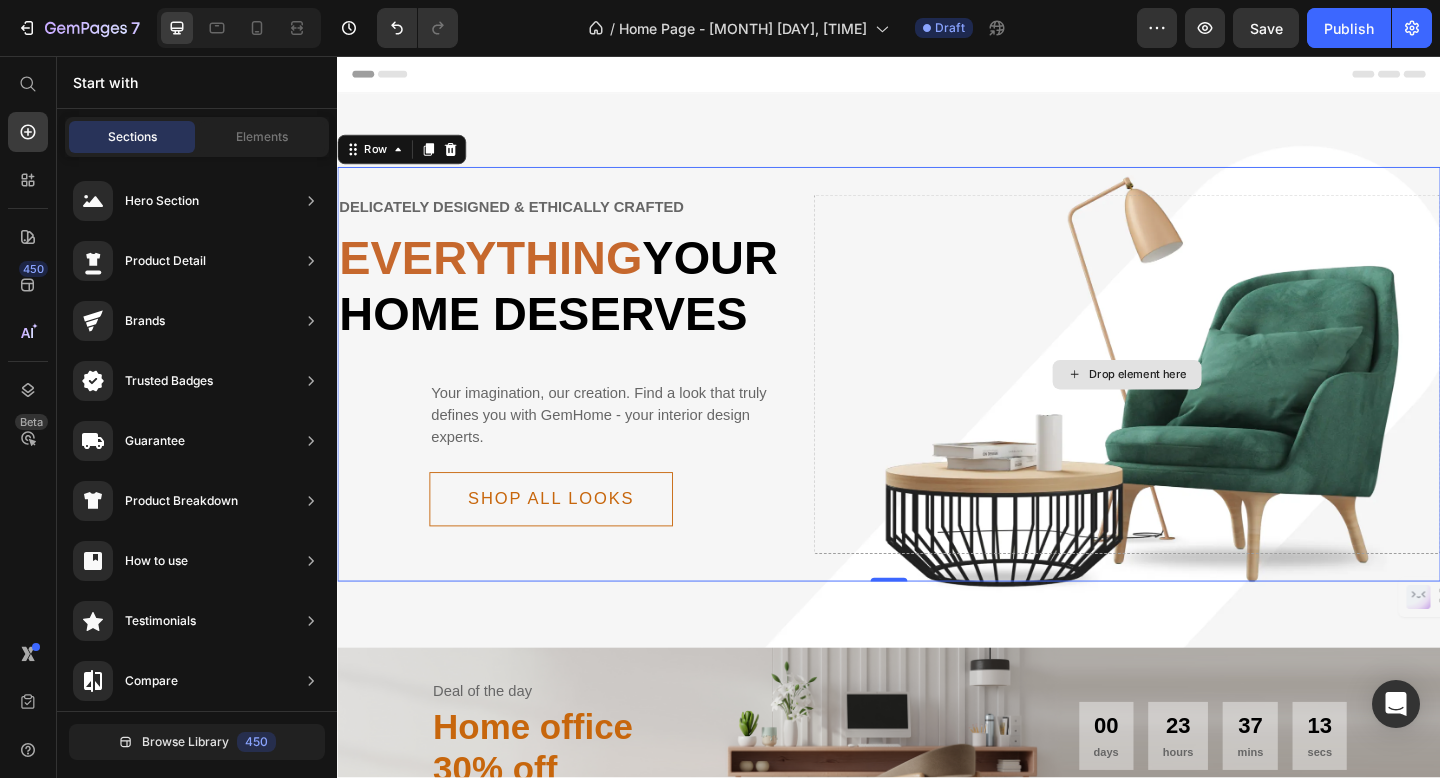 click on "Drop element here" at bounding box center [1196, 402] 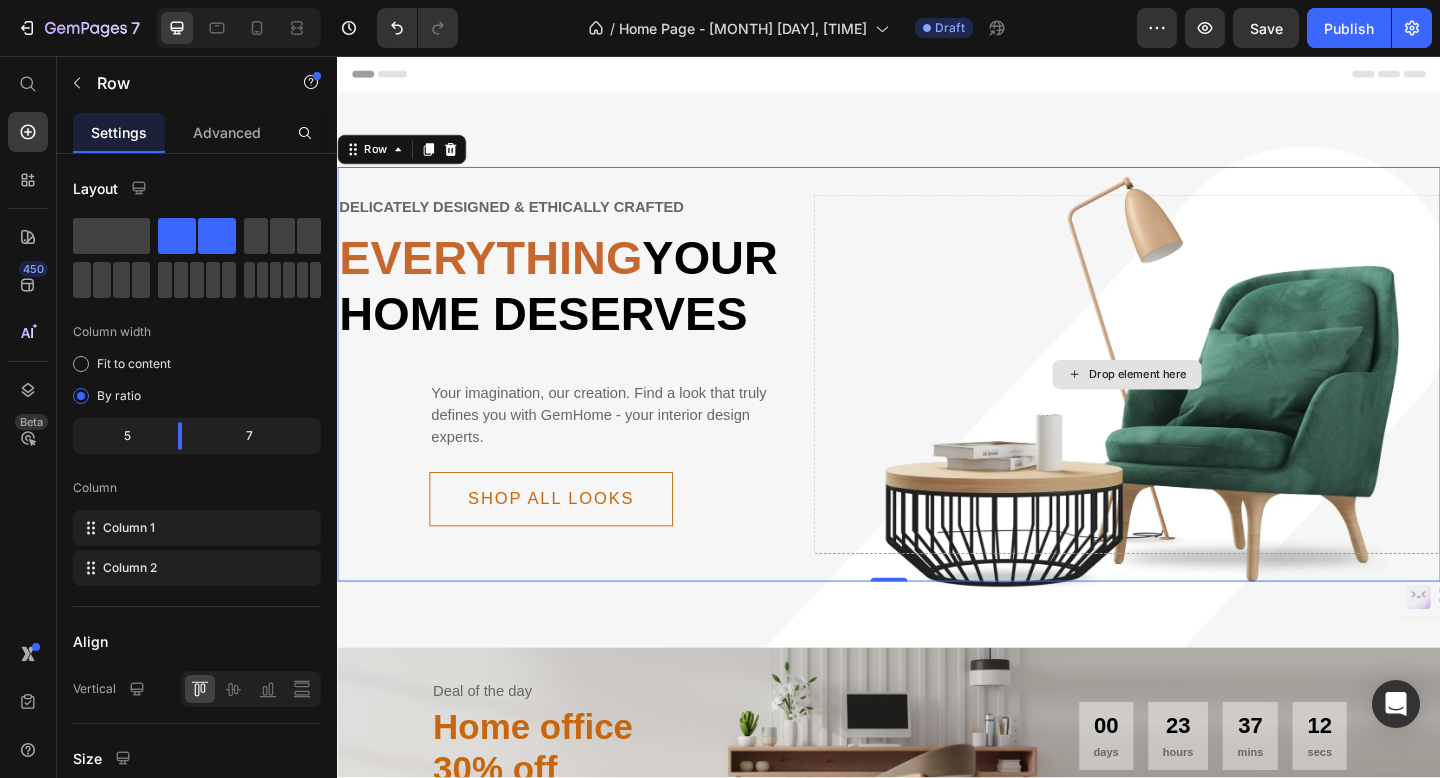 click on "Drop element here" at bounding box center [1196, 402] 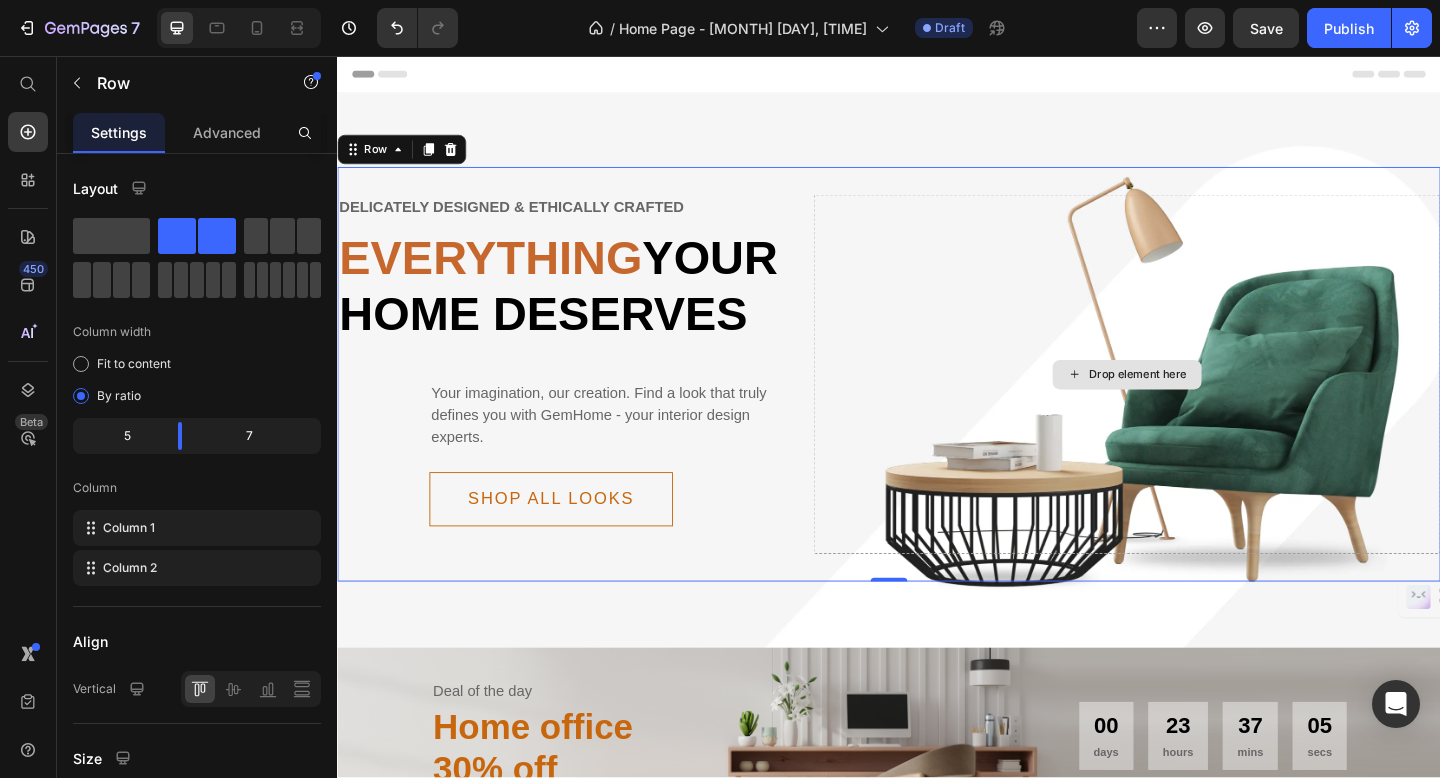 click on "Drop element here" at bounding box center [1196, 402] 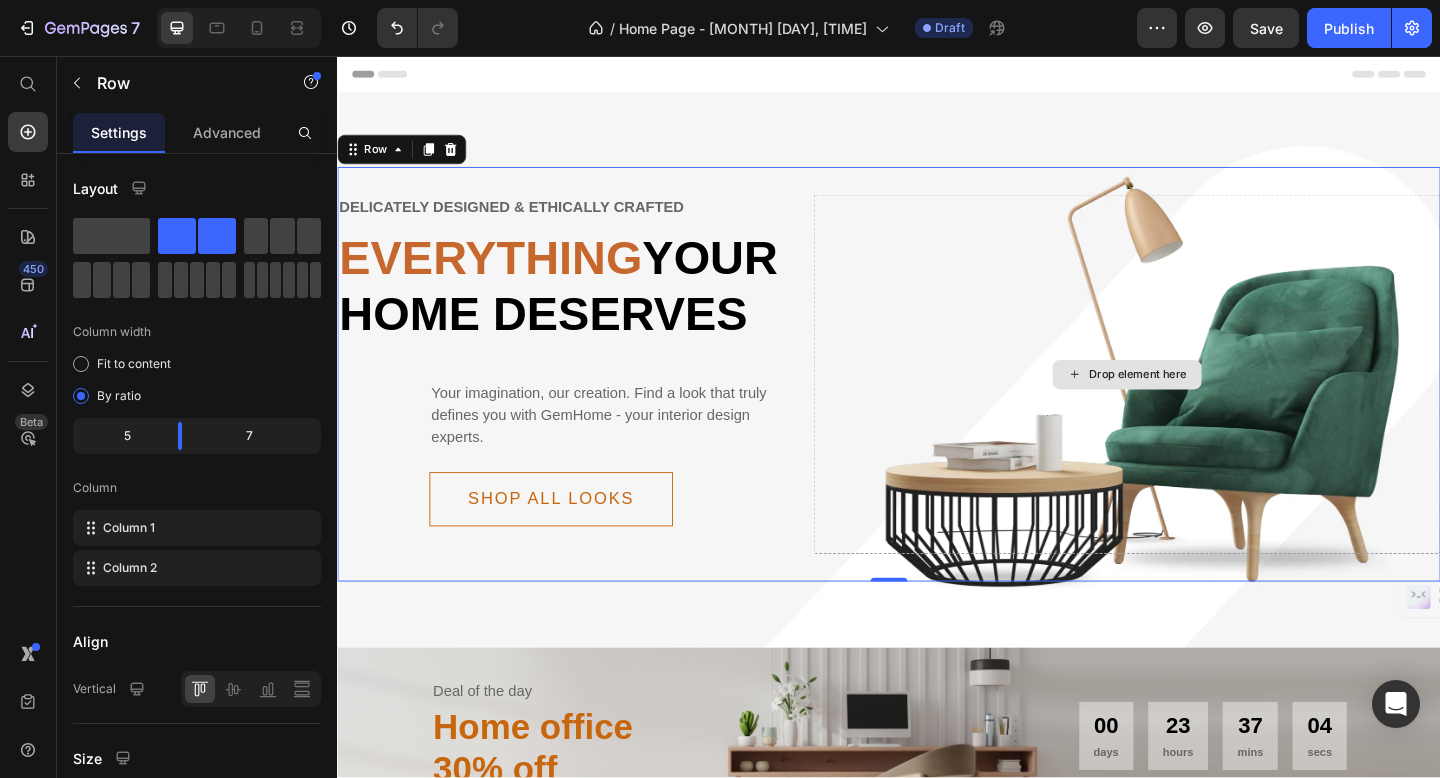click on "Drop element here" at bounding box center (1196, 402) 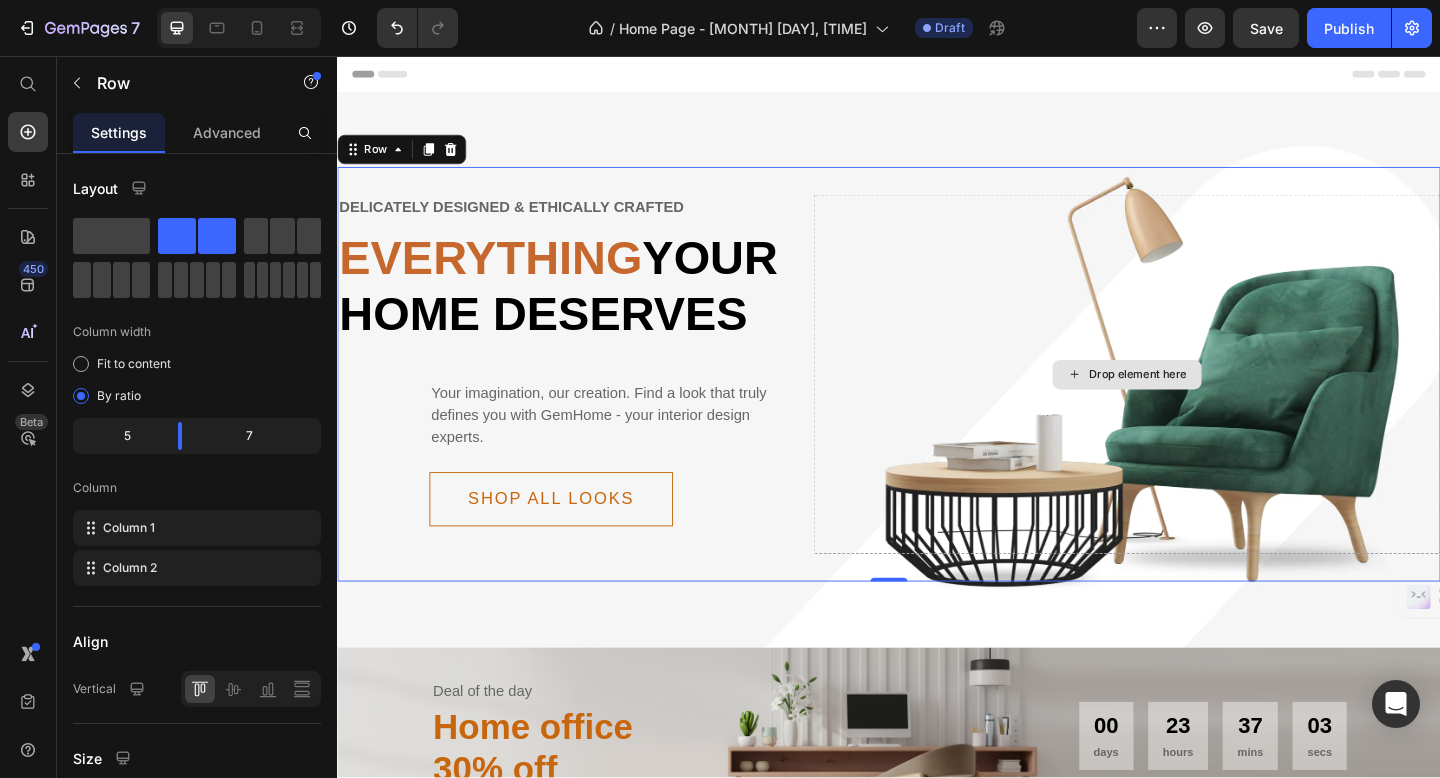 click on "Drop element here" at bounding box center [1196, 402] 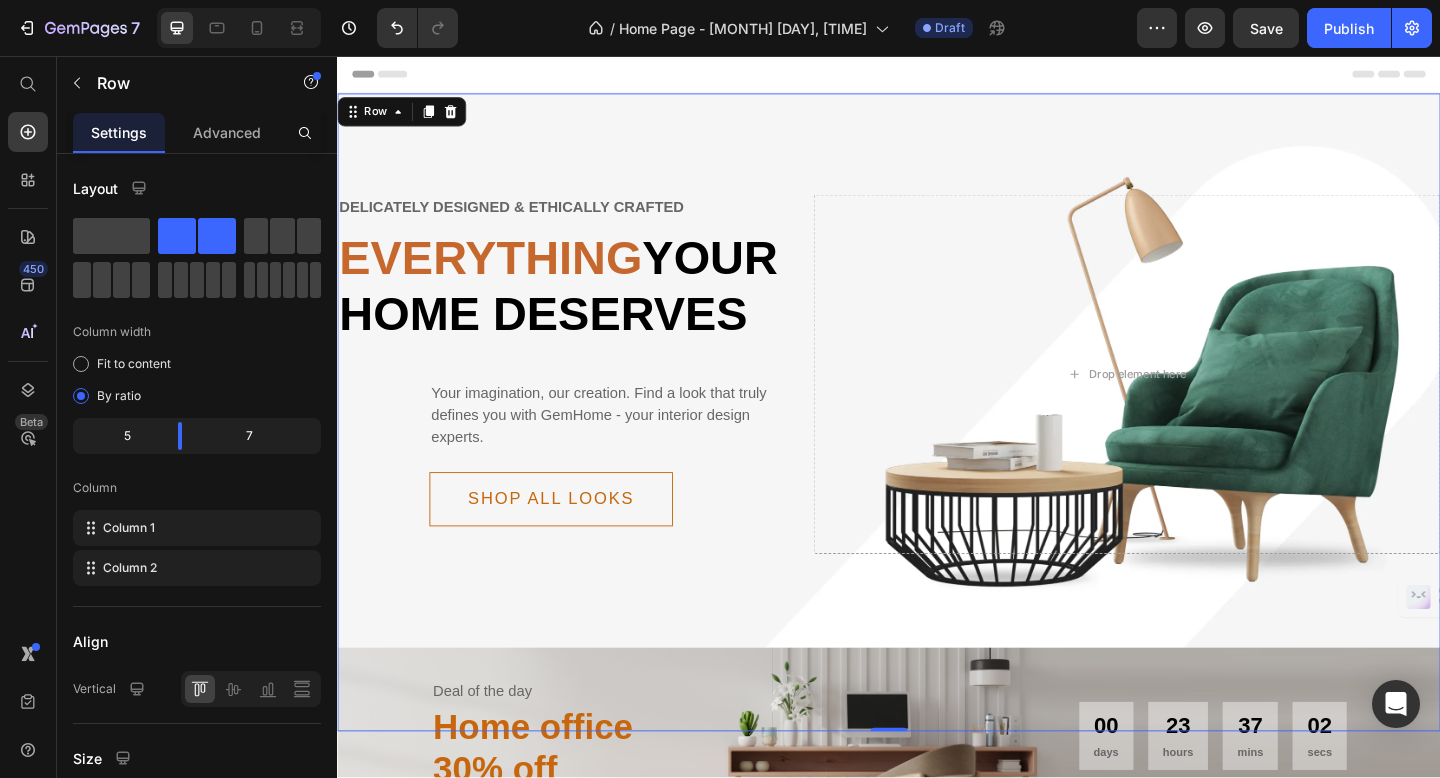 click on "Delicately designed & ethically crafted Text Everything  your home deserves Heading Your imagination, our creation. Find a look that truly defines you with GemHome - your interior design experts.
Text Shop all looks Button Row
Drop element here Row Row   0" at bounding box center [937, 444] 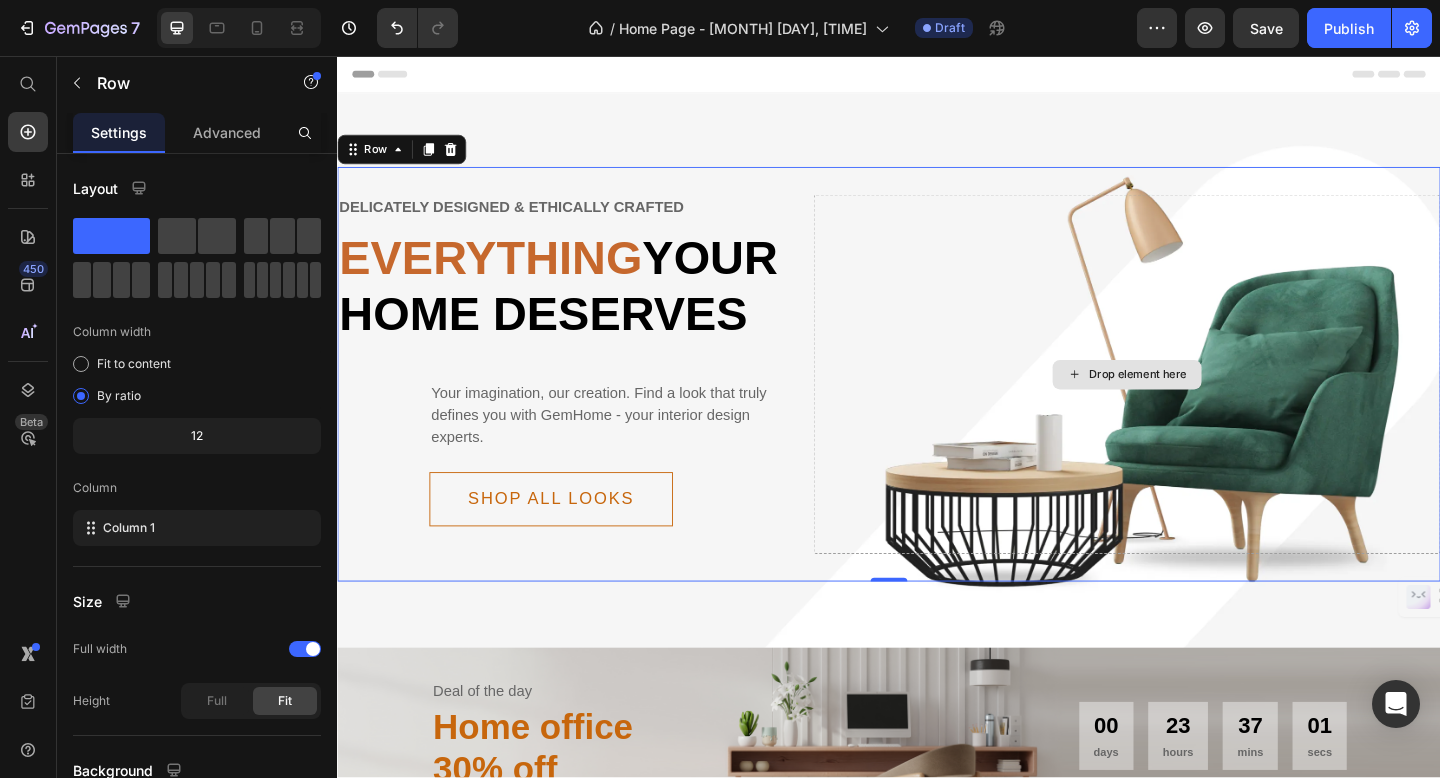 click on "Drop element here" at bounding box center (1196, 402) 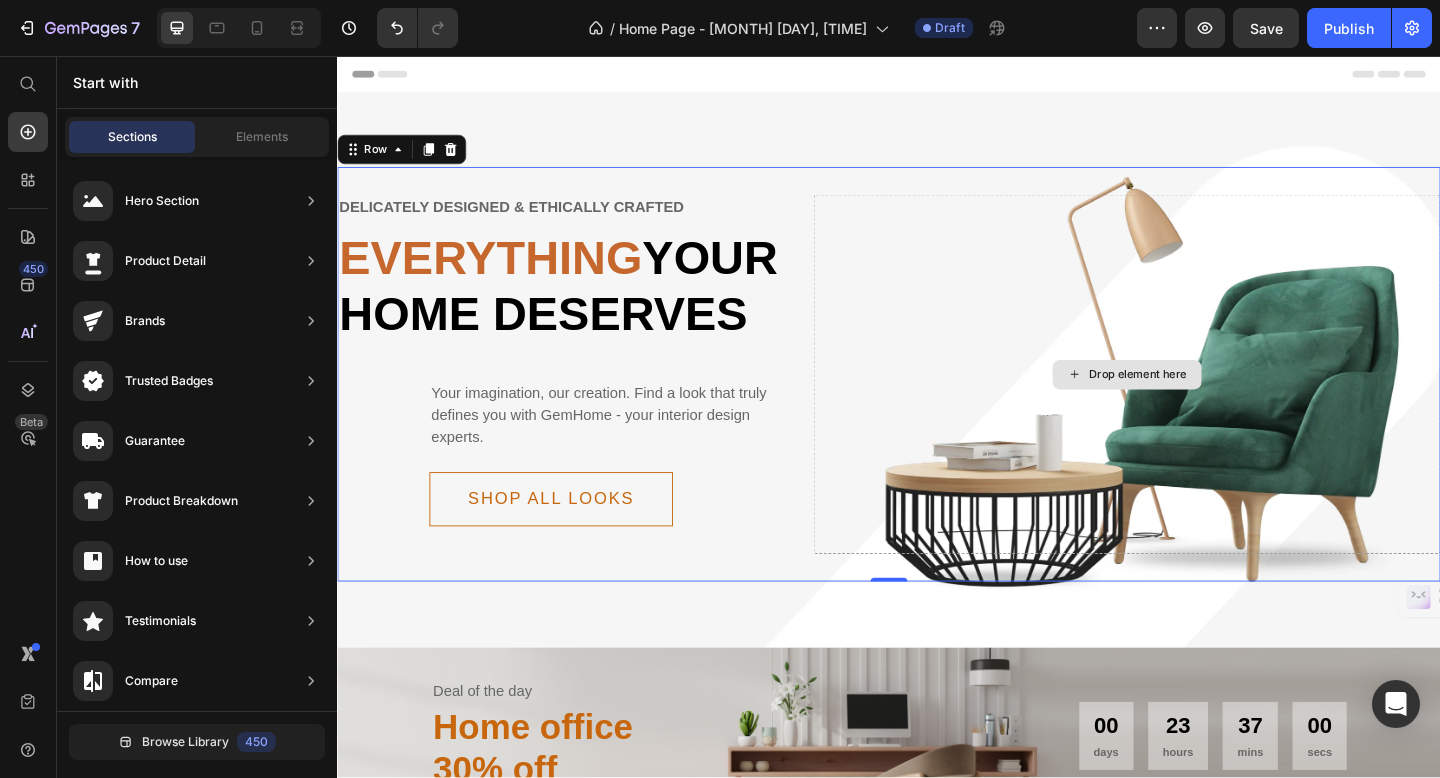 click on "Drop element here" at bounding box center [1208, 403] 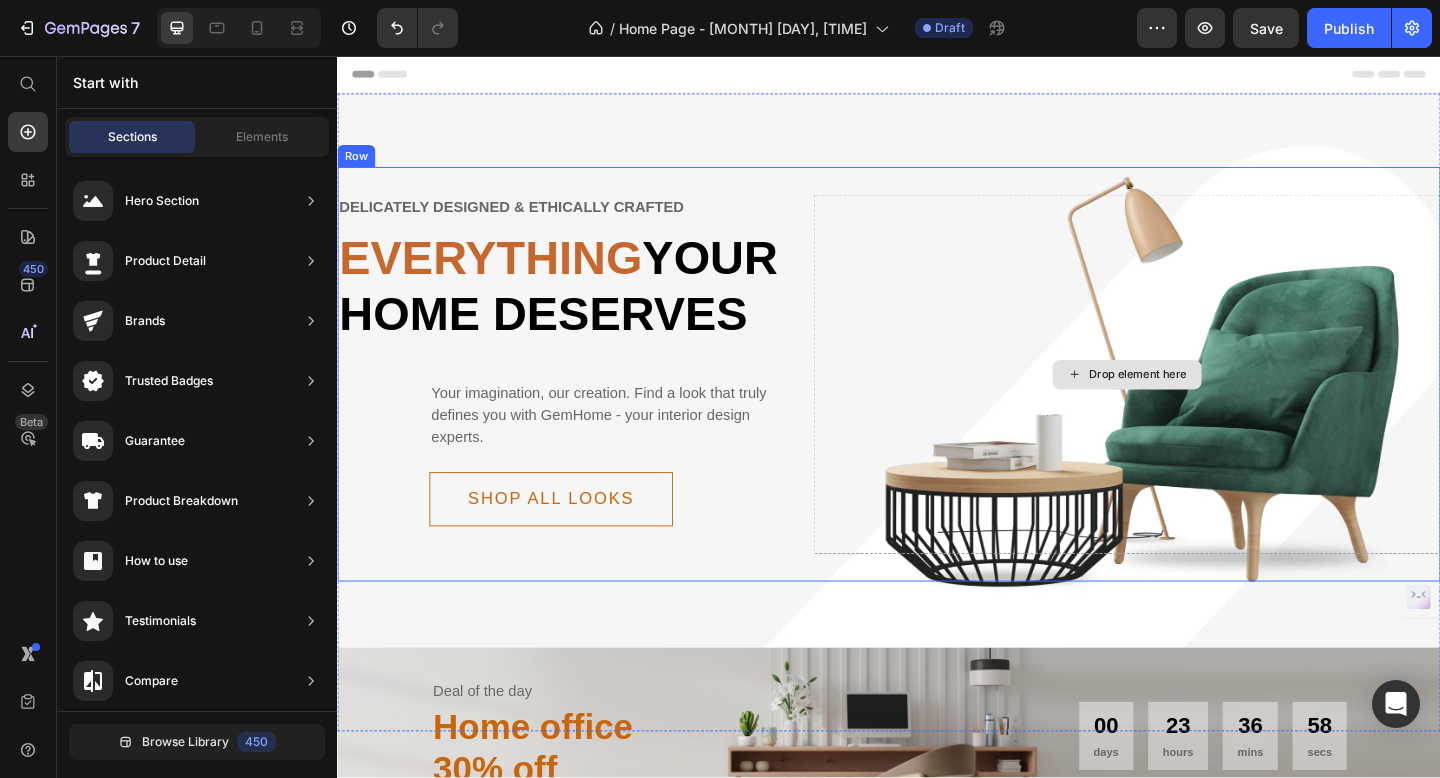 click on "Drop element here" at bounding box center [1196, 402] 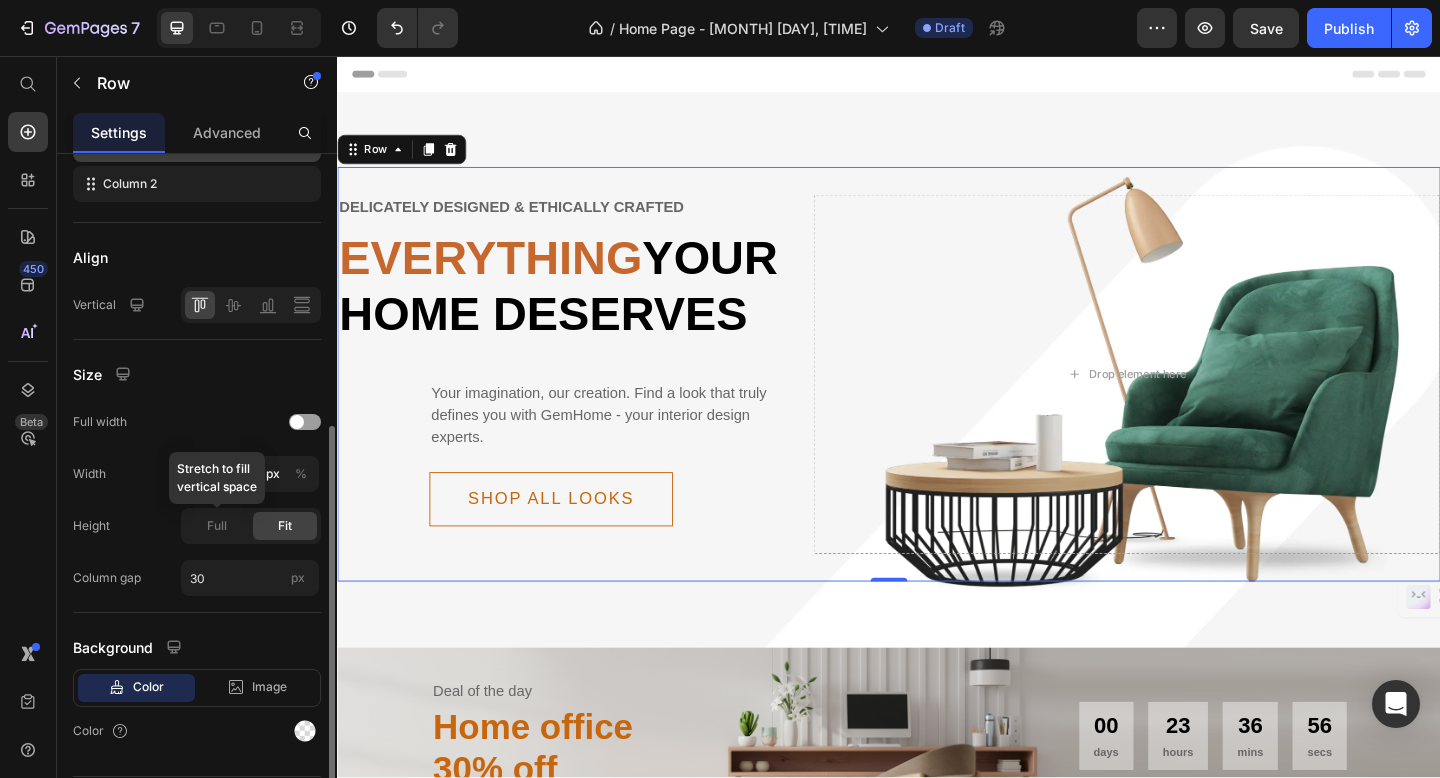 scroll, scrollTop: 440, scrollLeft: 0, axis: vertical 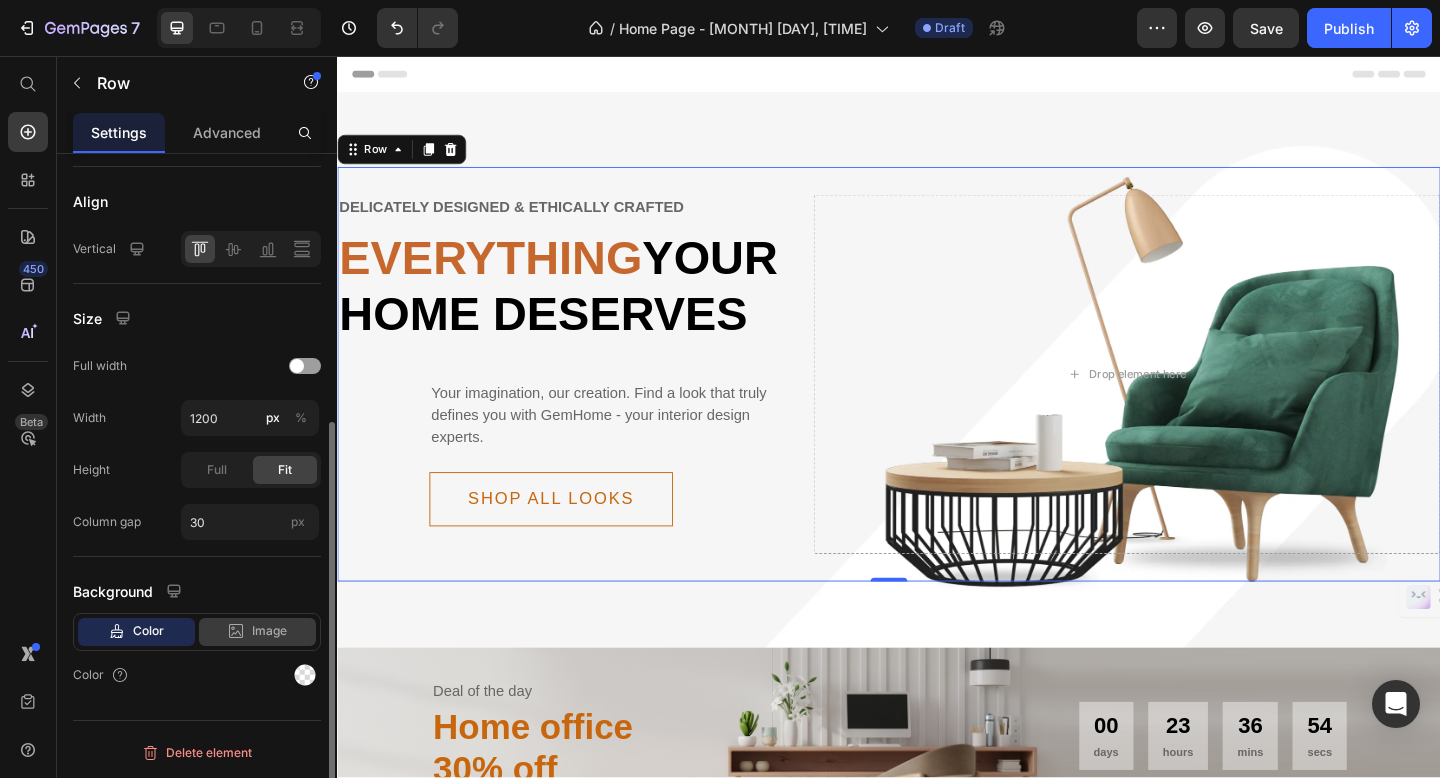 click on "Image" at bounding box center (269, 631) 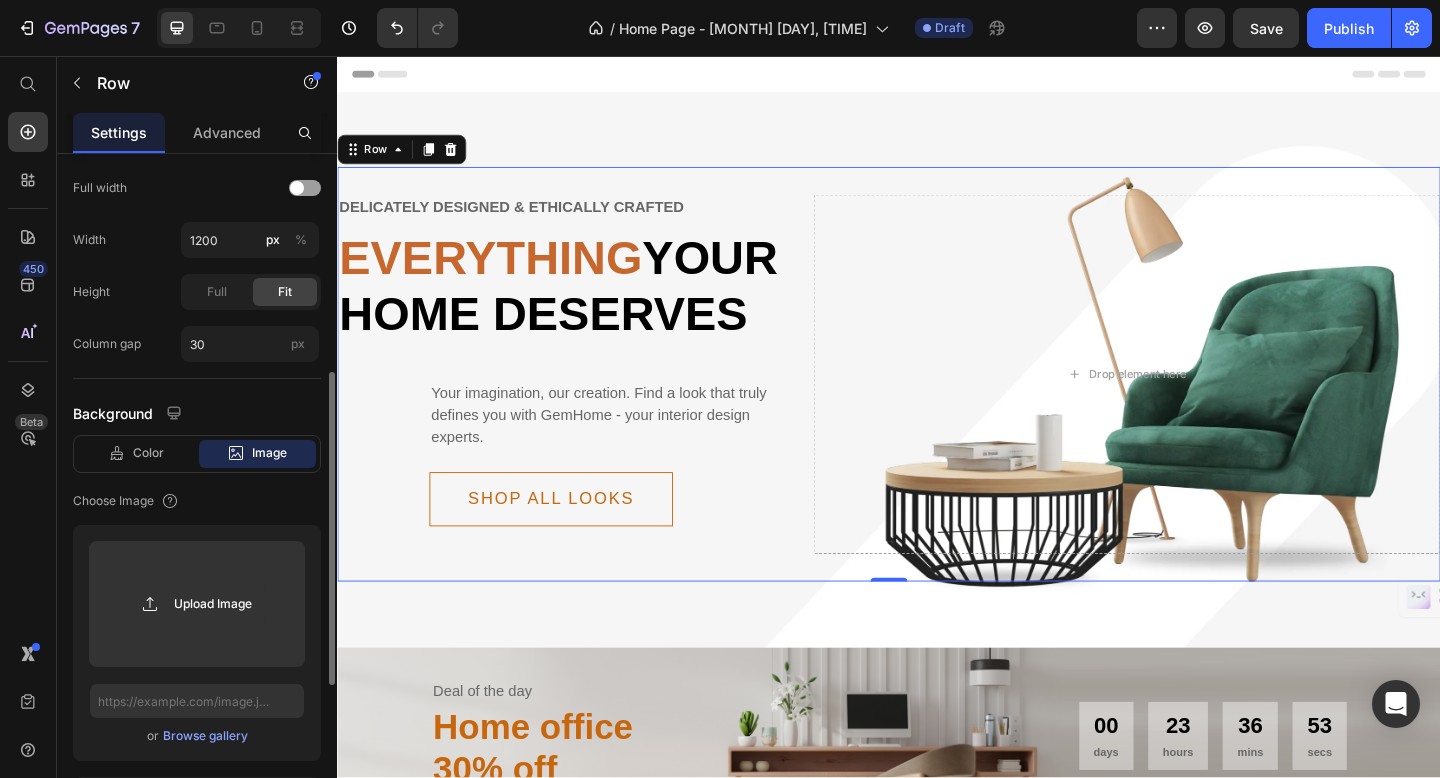 scroll, scrollTop: 634, scrollLeft: 0, axis: vertical 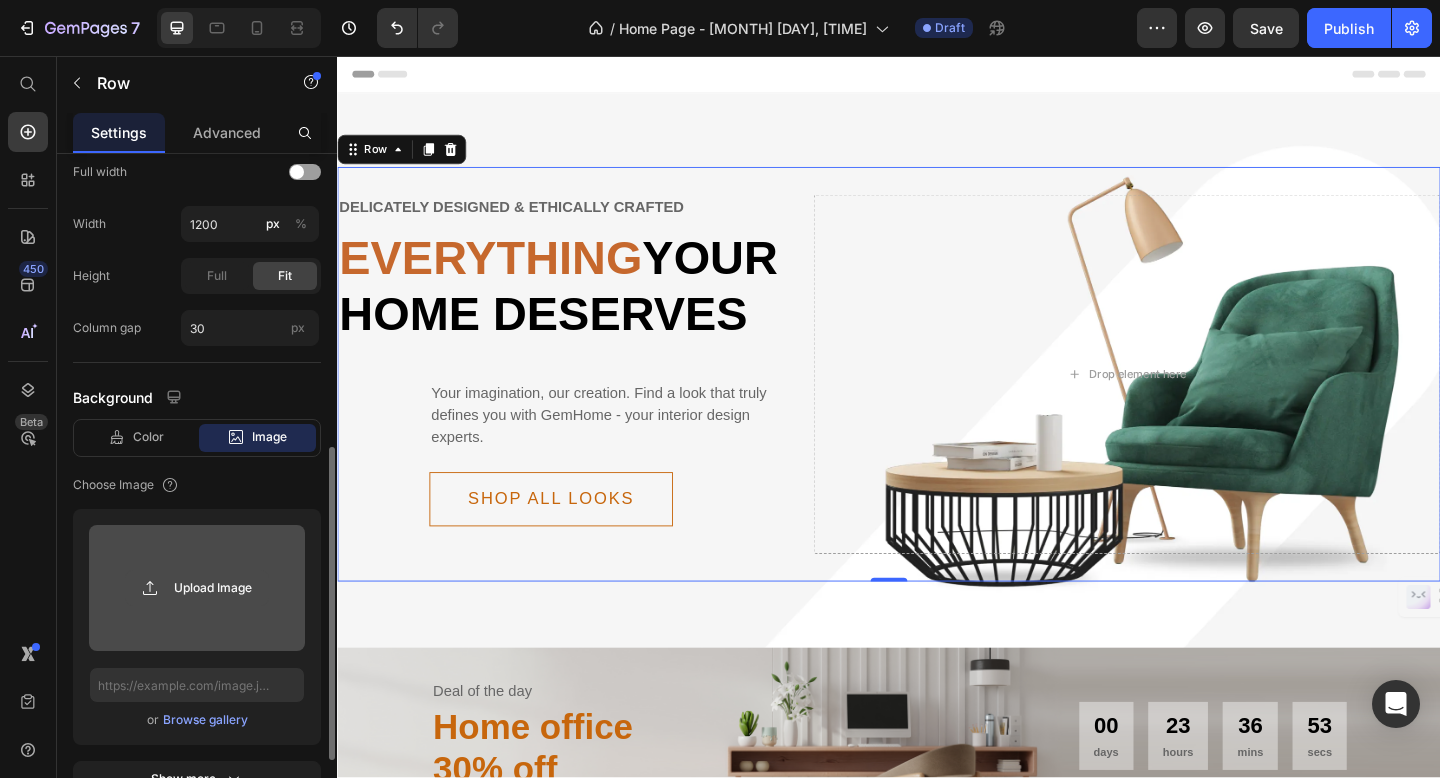 click 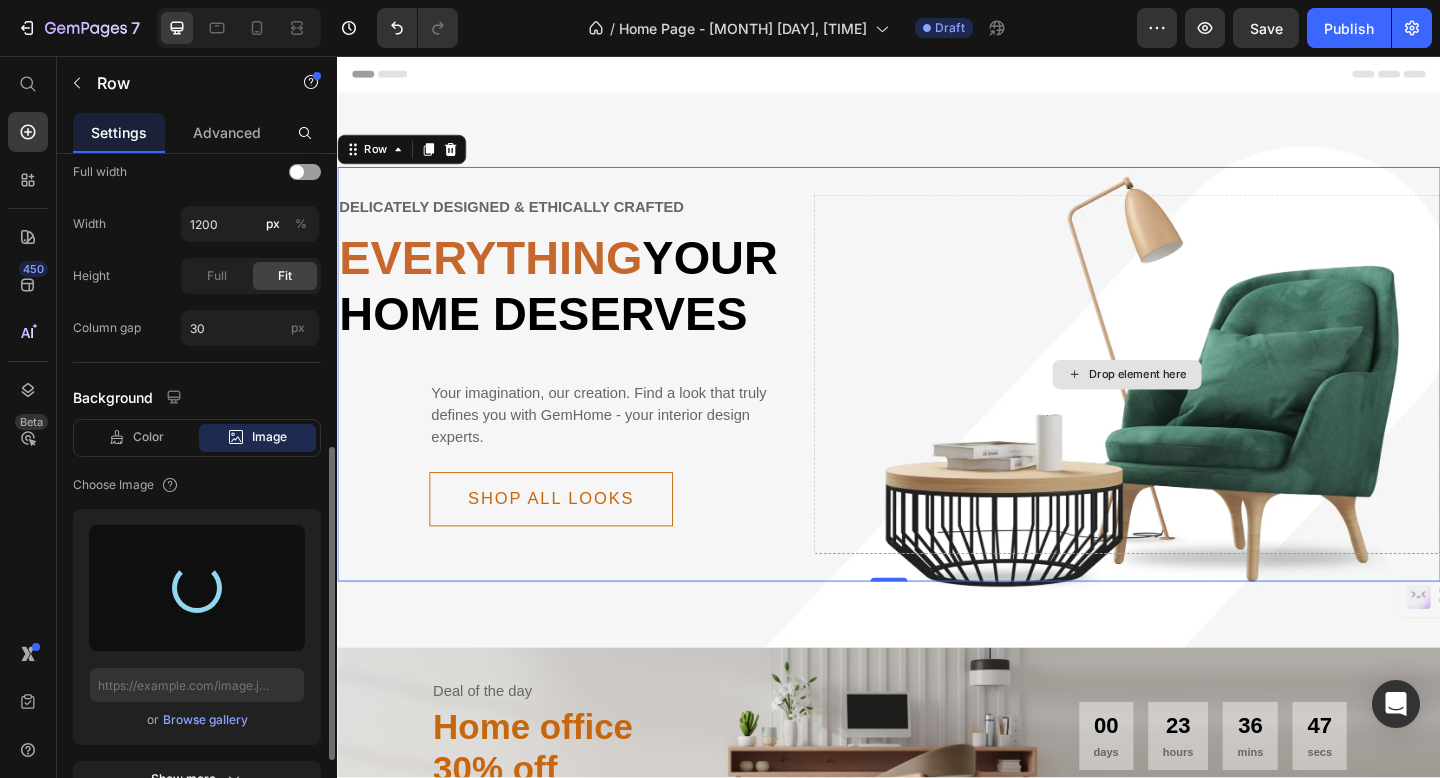 type on "https://cdn.shopify.com/s/files/1/0609/7613/6258/files/gempages_557016005851743010-42b142f5-9063-4b8b-a8f9-491d6553fdc2.png" 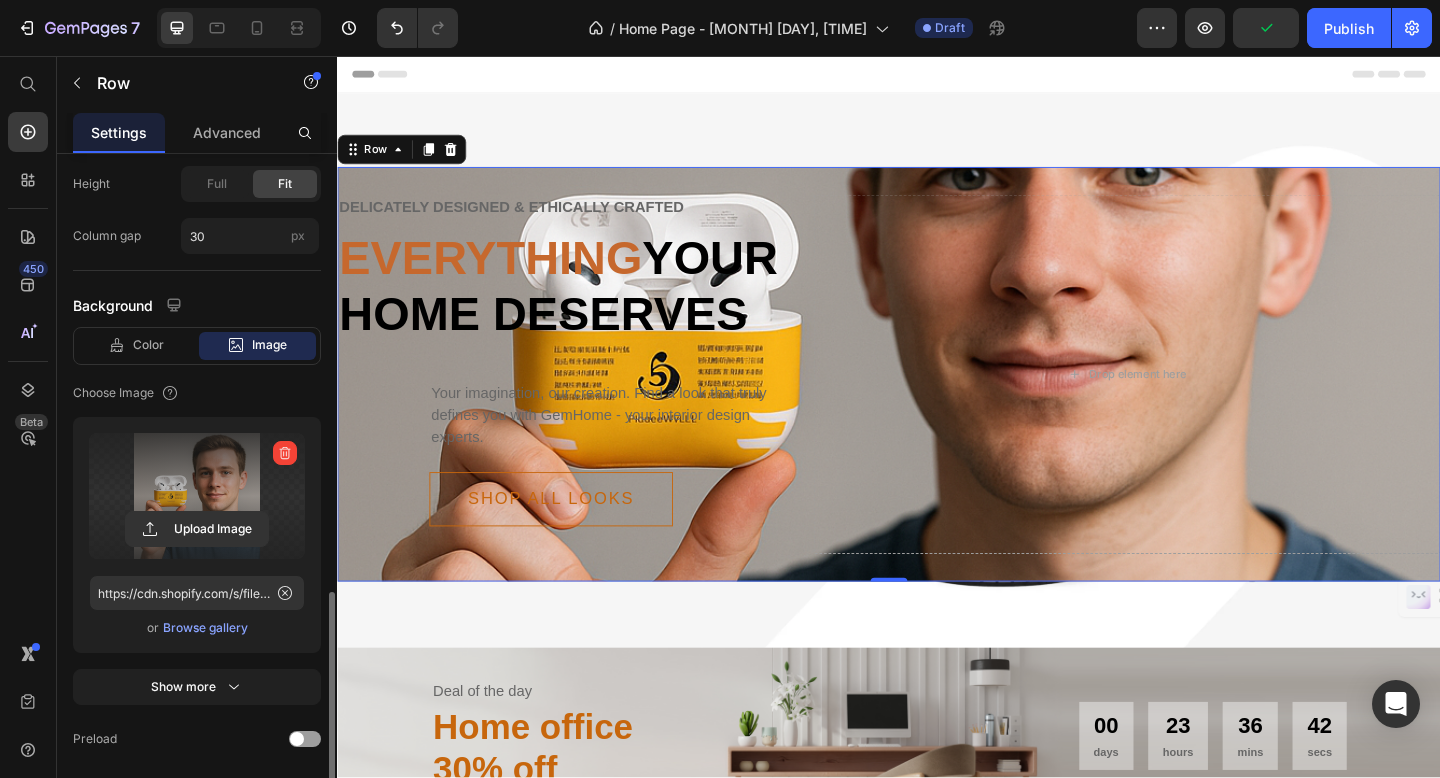 scroll, scrollTop: 796, scrollLeft: 0, axis: vertical 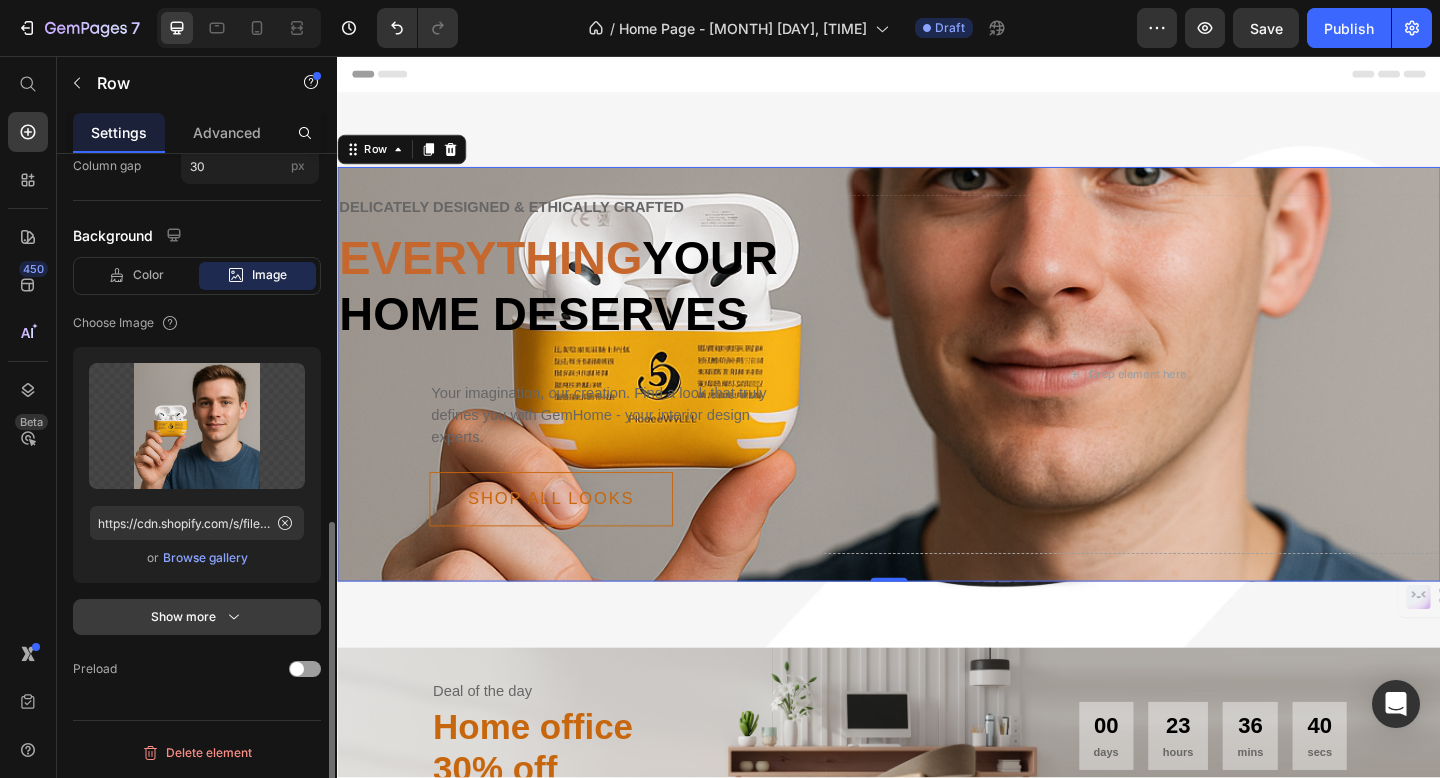 click on "Show more" at bounding box center (197, 617) 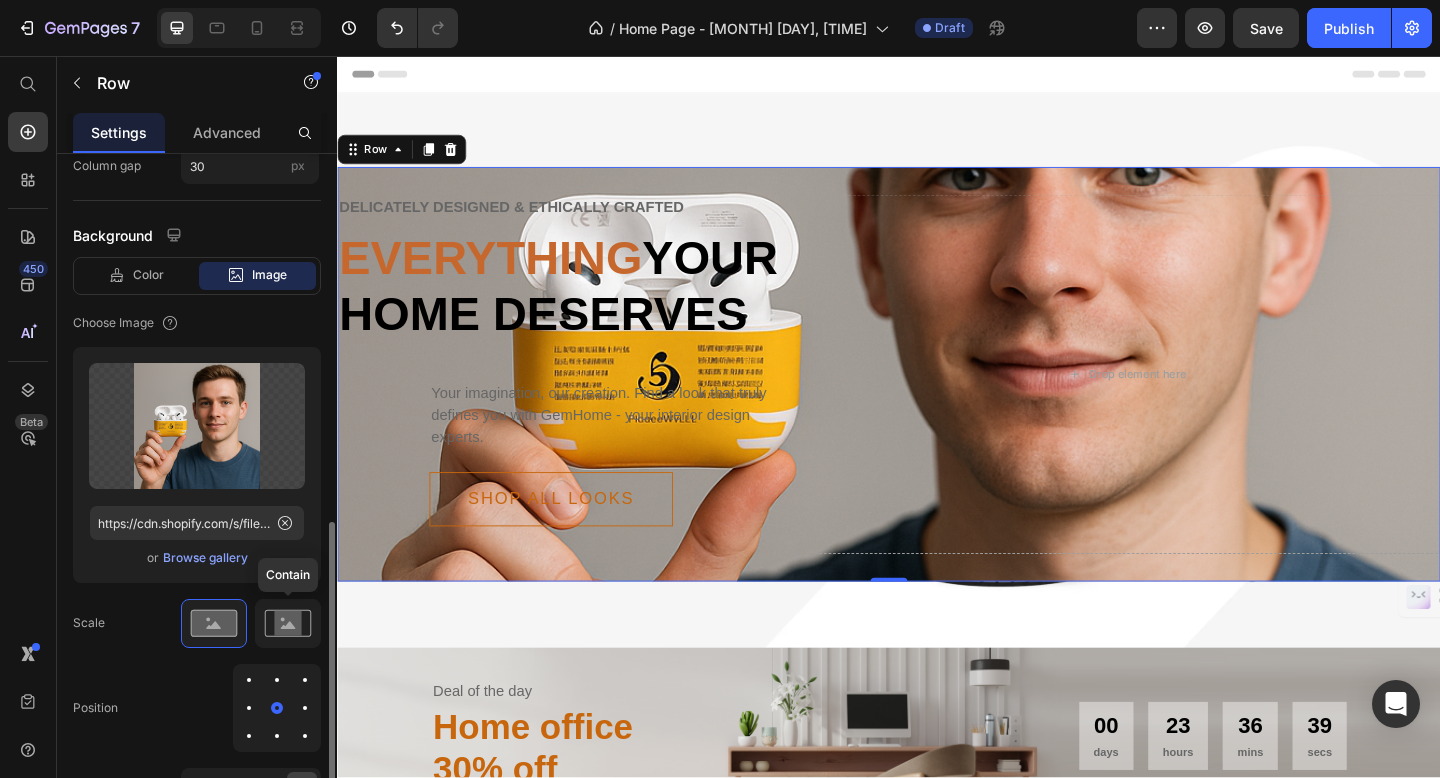 click 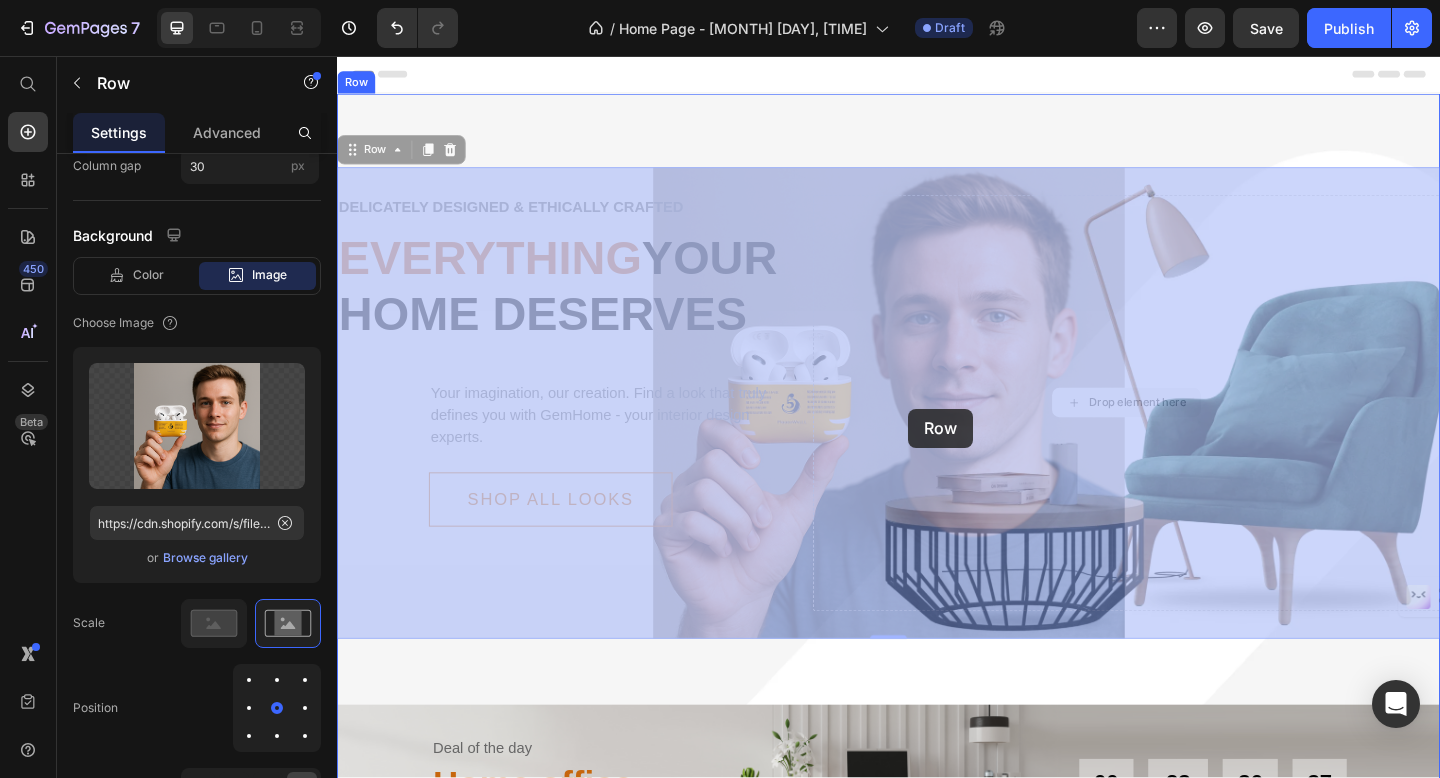 drag, startPoint x: 859, startPoint y: 461, endPoint x: 1033, endPoint y: 431, distance: 176.56726 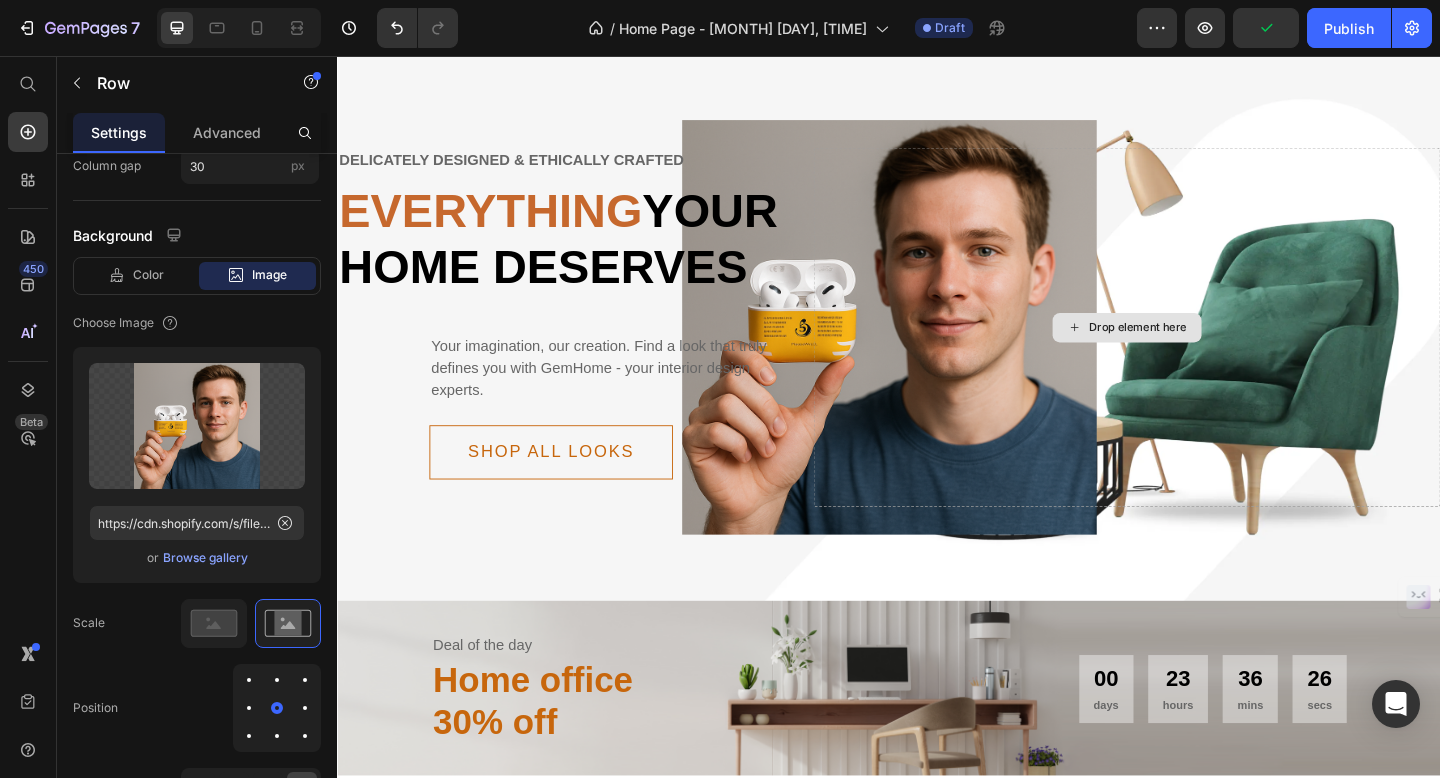 scroll, scrollTop: 27, scrollLeft: 0, axis: vertical 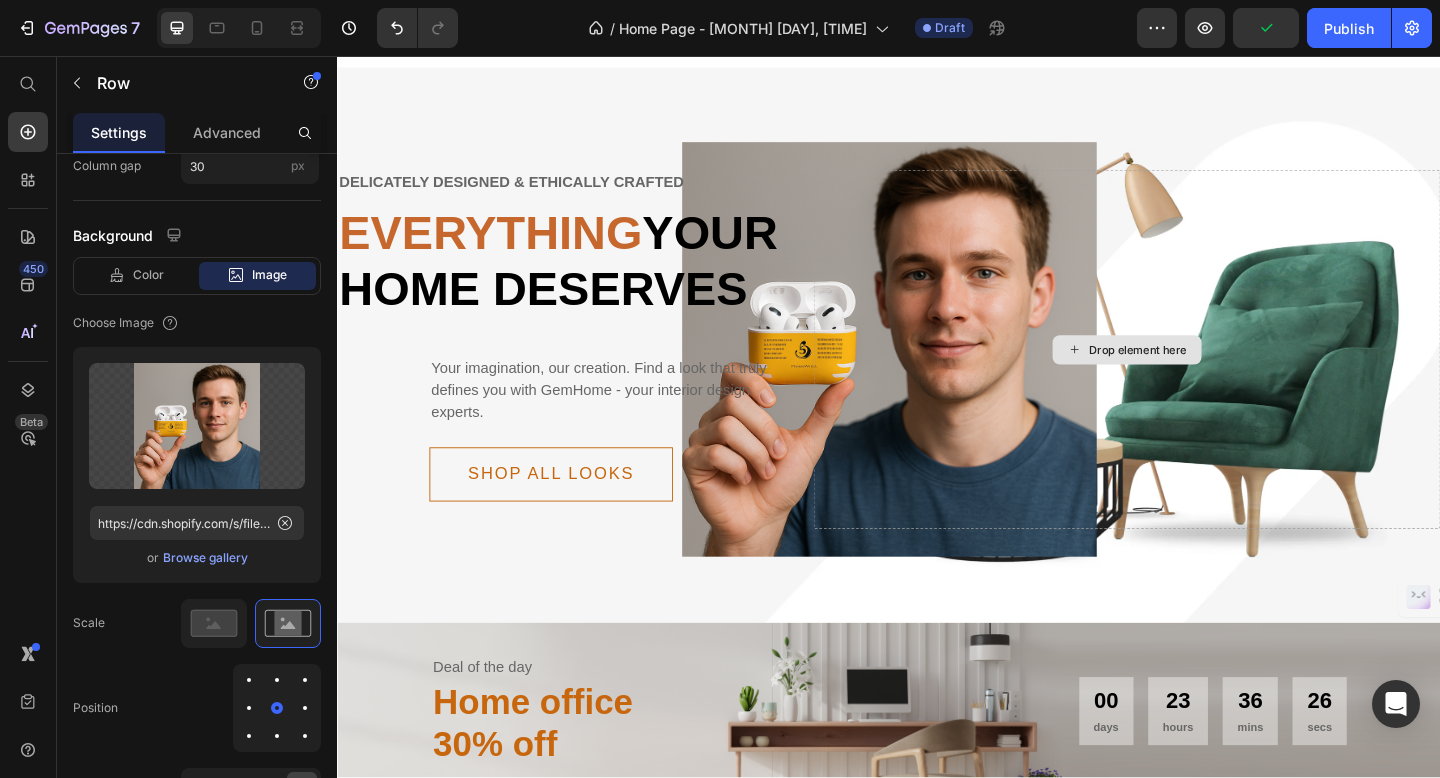 click on "Drop element here" at bounding box center (1196, 375) 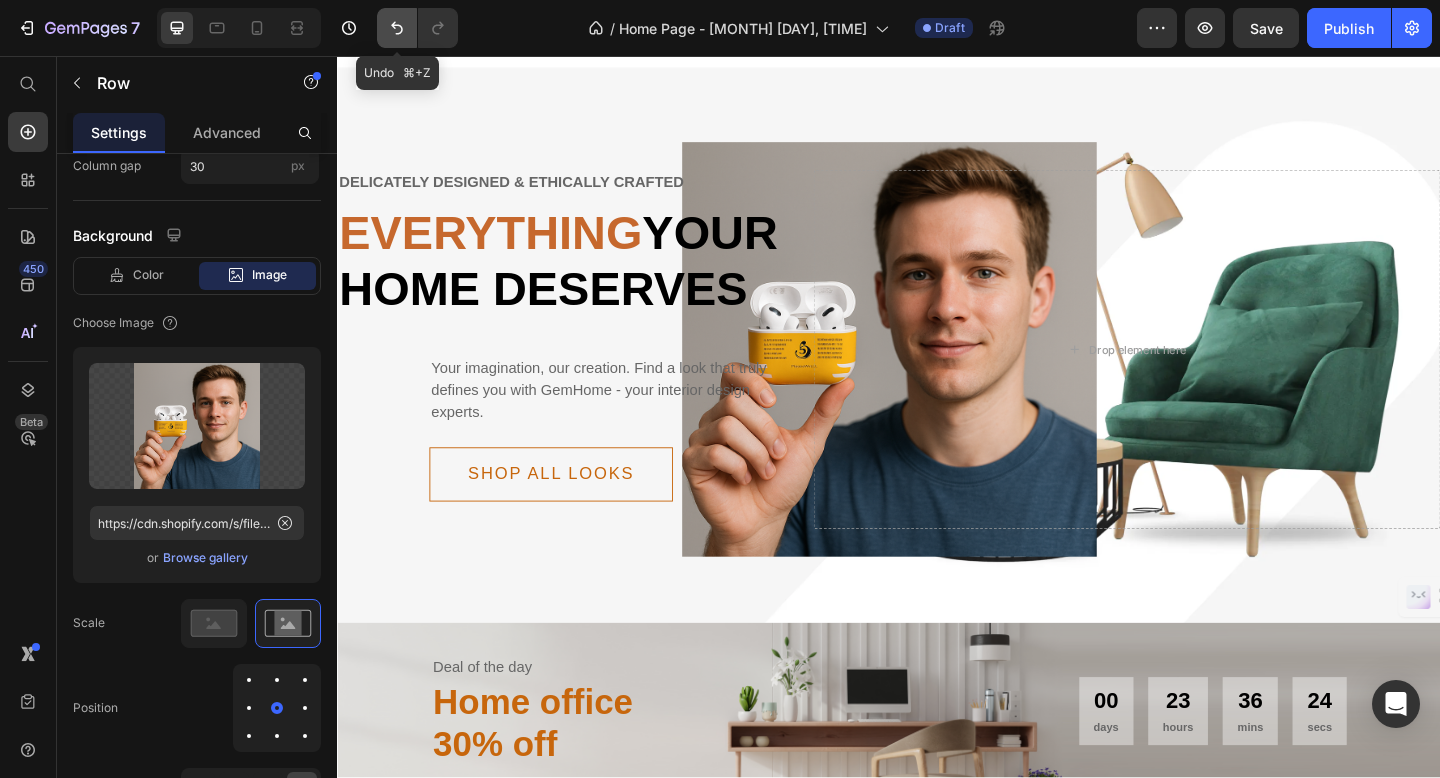 click 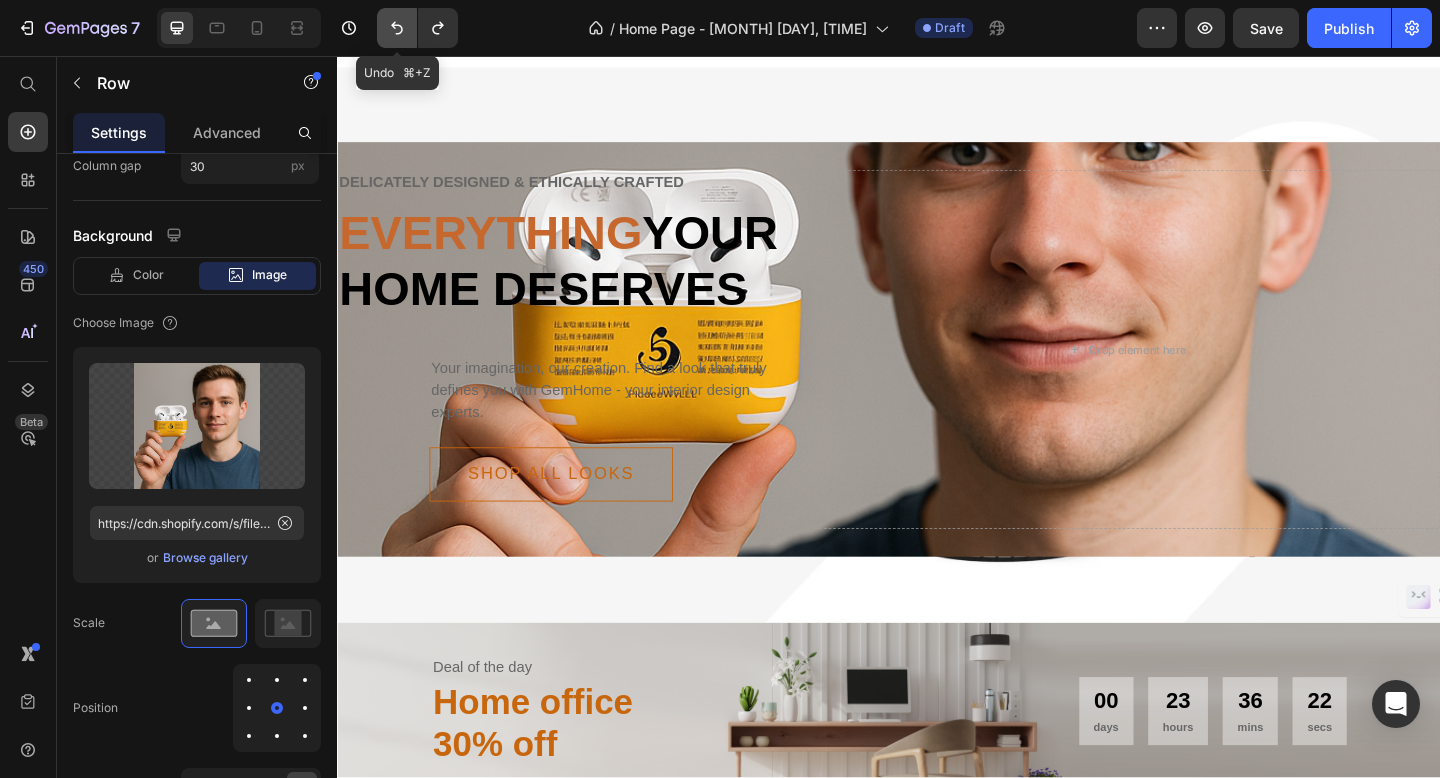 click 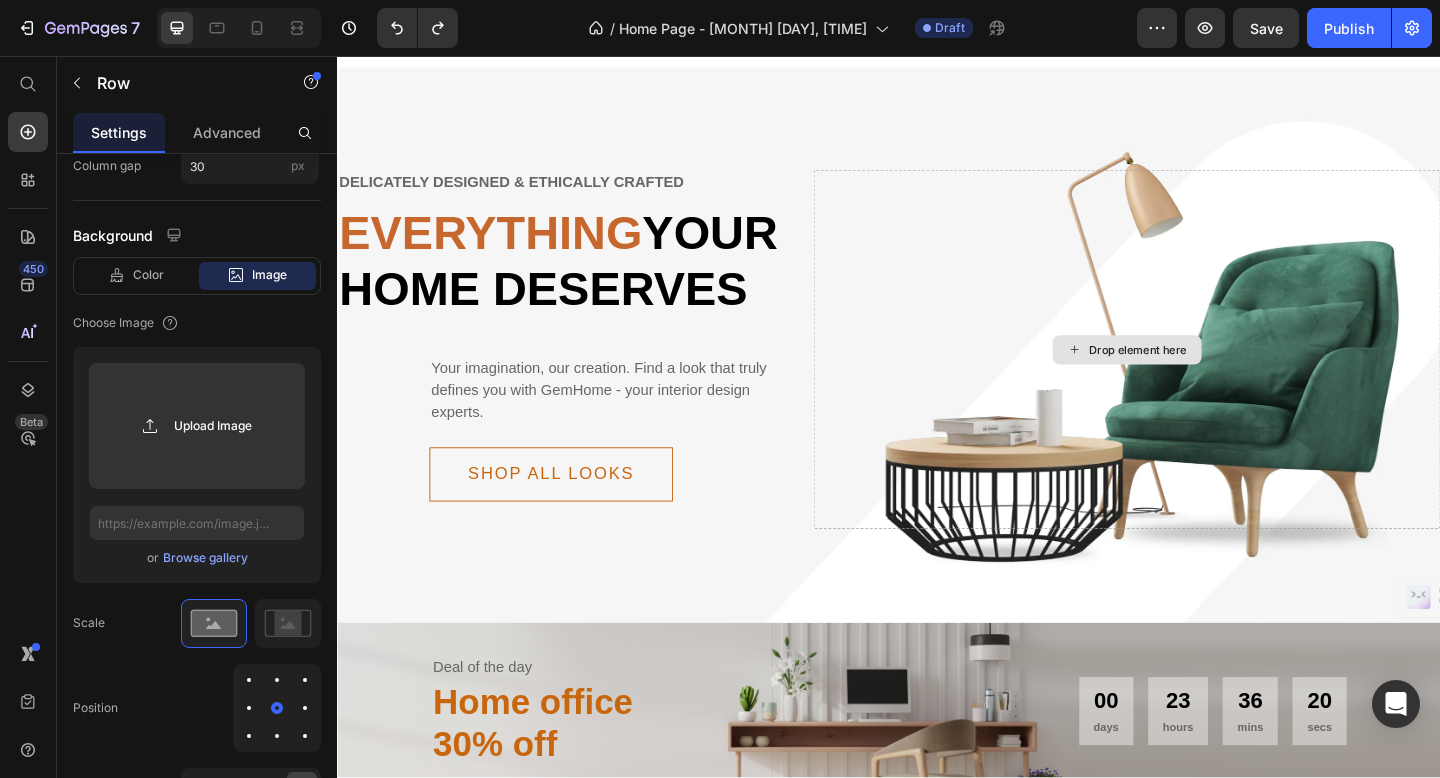 click on "Drop element here" at bounding box center [1196, 375] 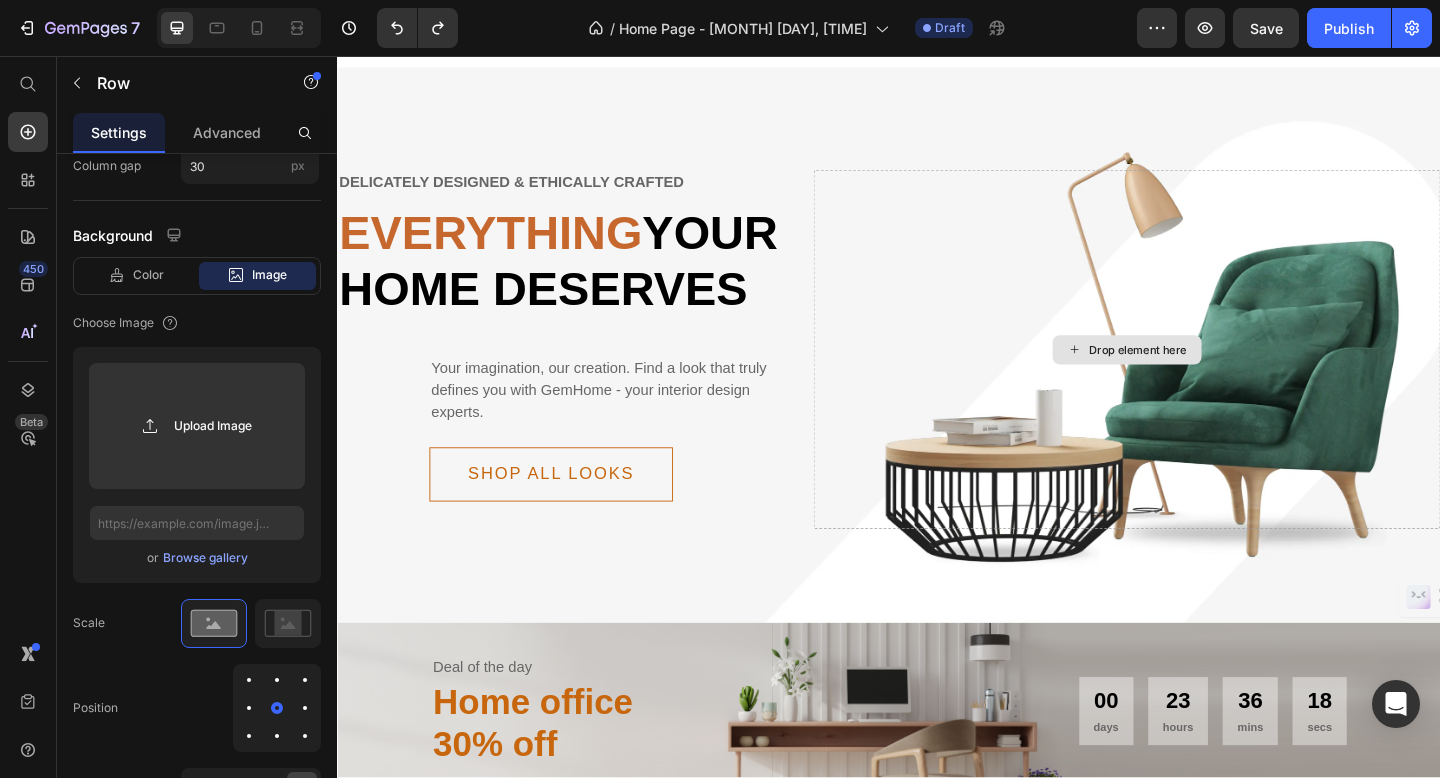 click on "Drop element here" at bounding box center [1196, 375] 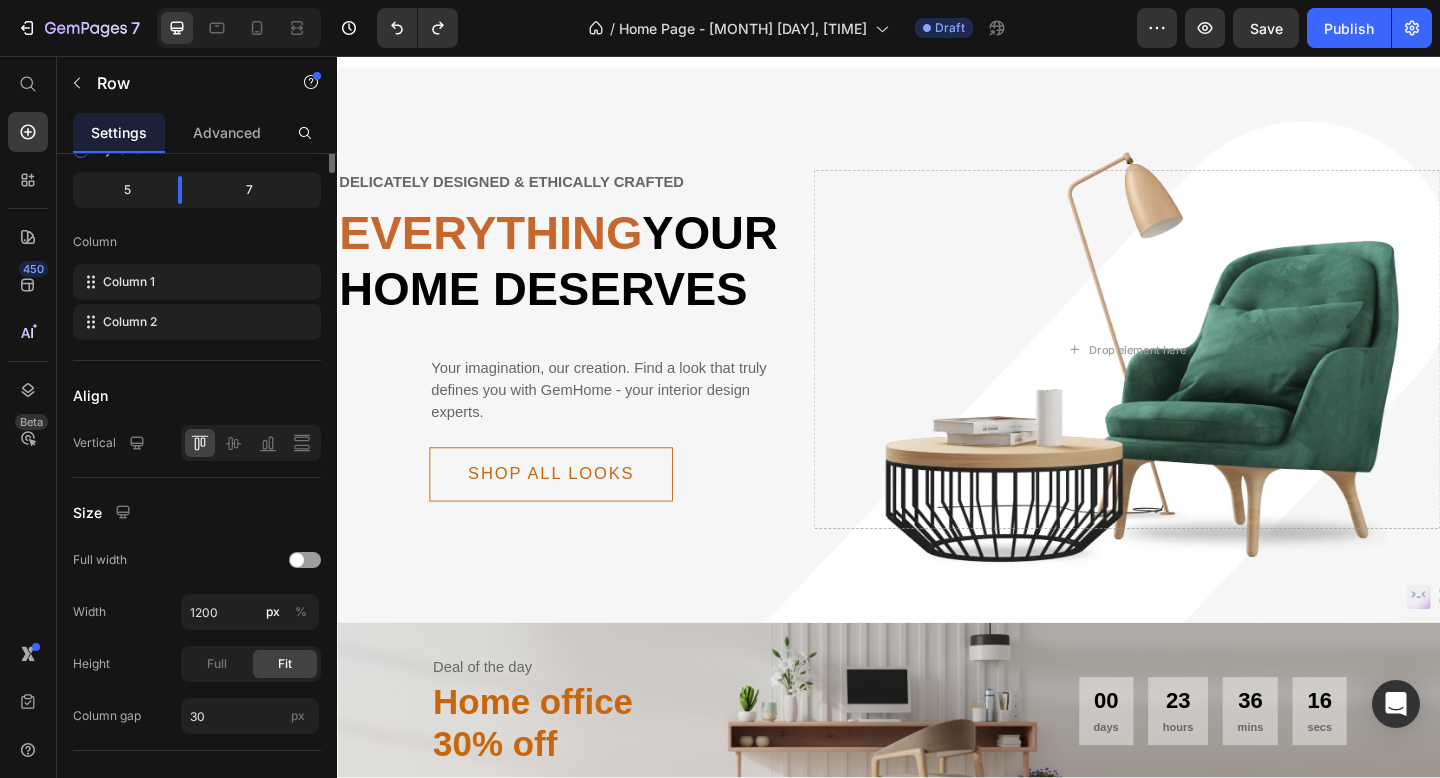 scroll, scrollTop: 0, scrollLeft: 0, axis: both 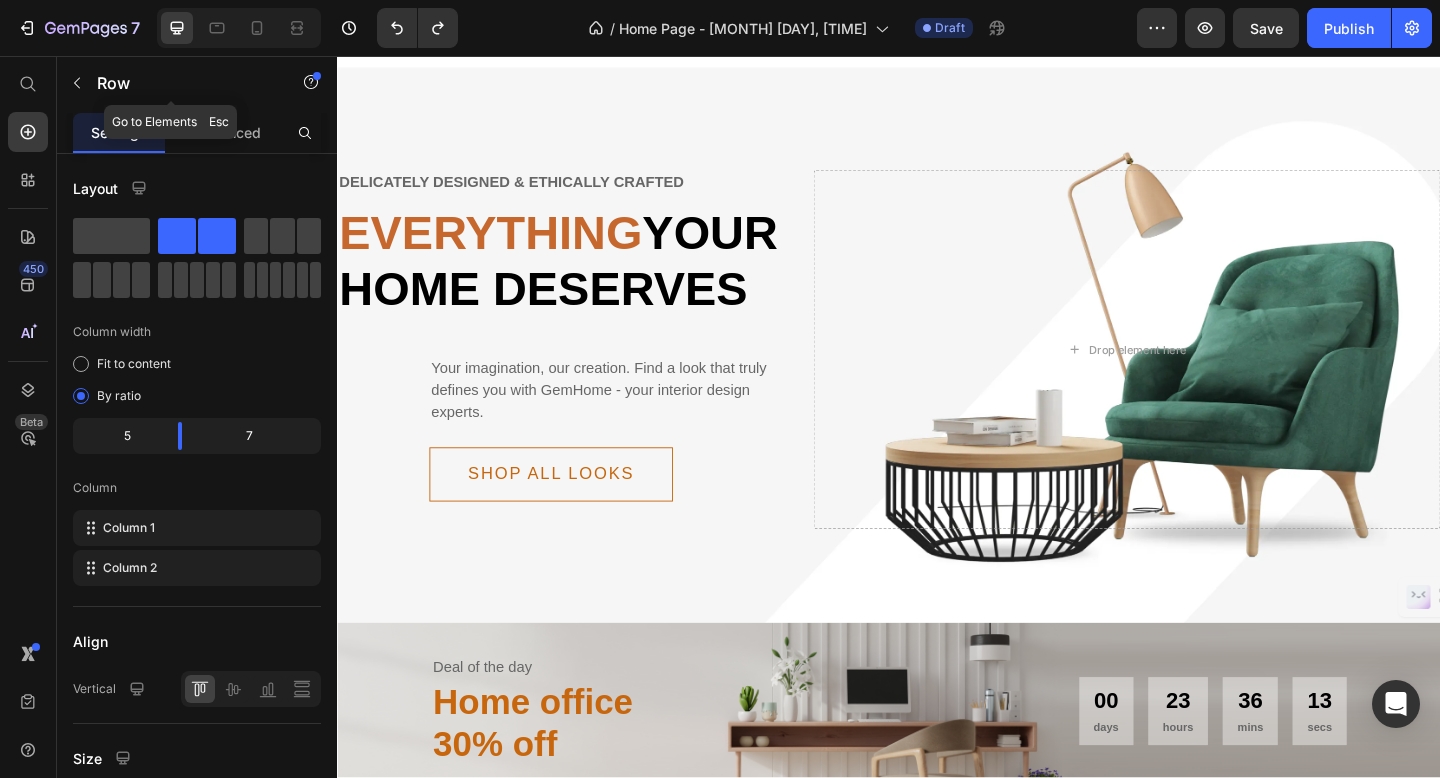 click 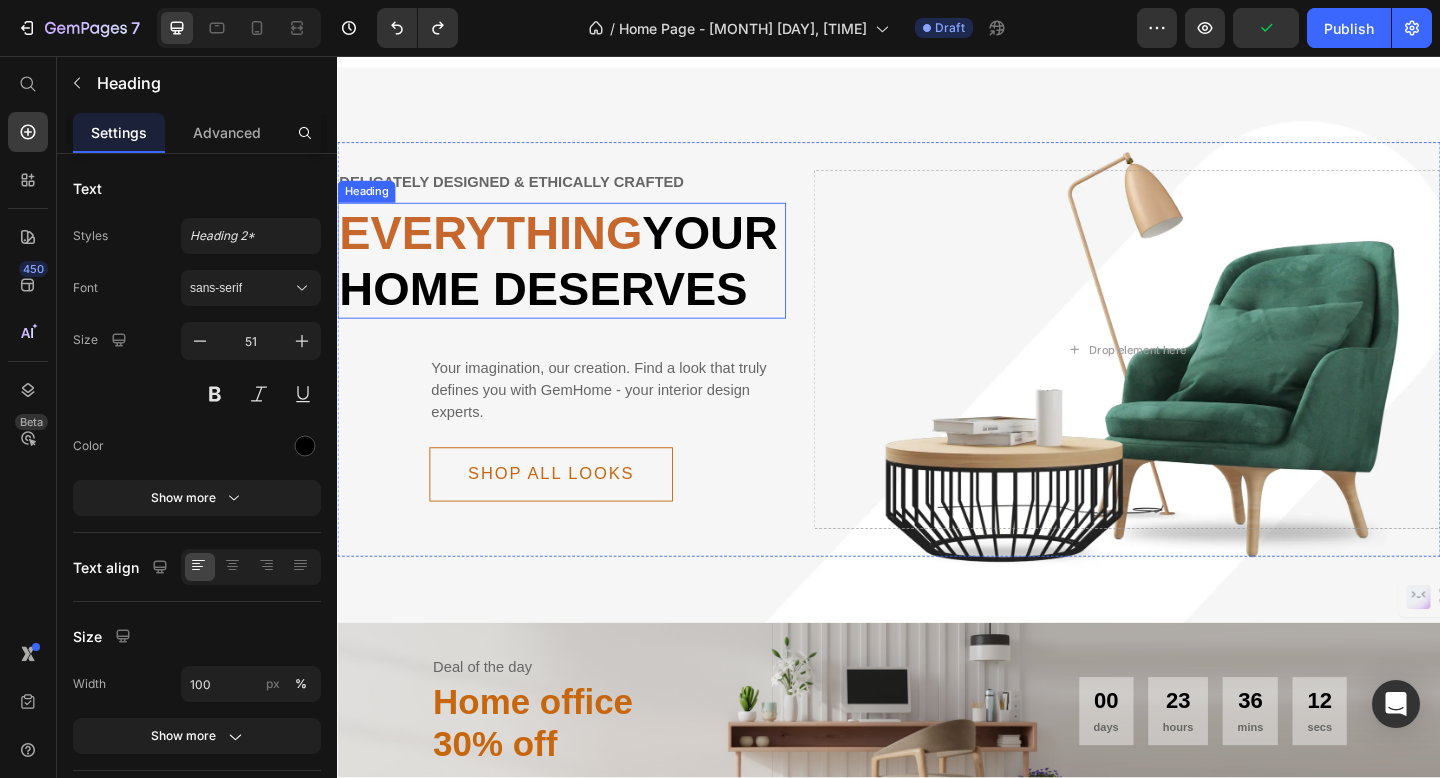 click on "Everything  your home deserves" at bounding box center (581, 279) 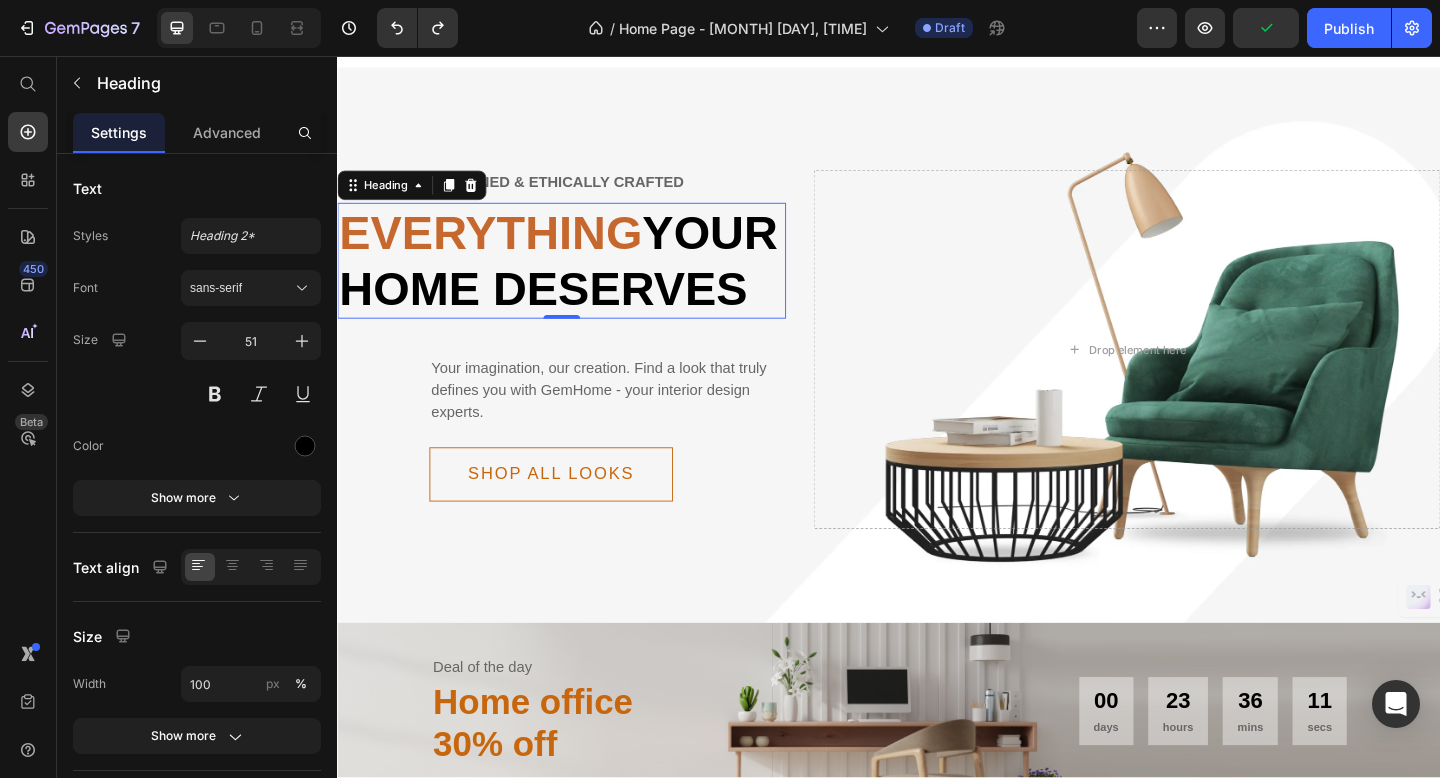 click on "Everything  your home deserves" at bounding box center (581, 279) 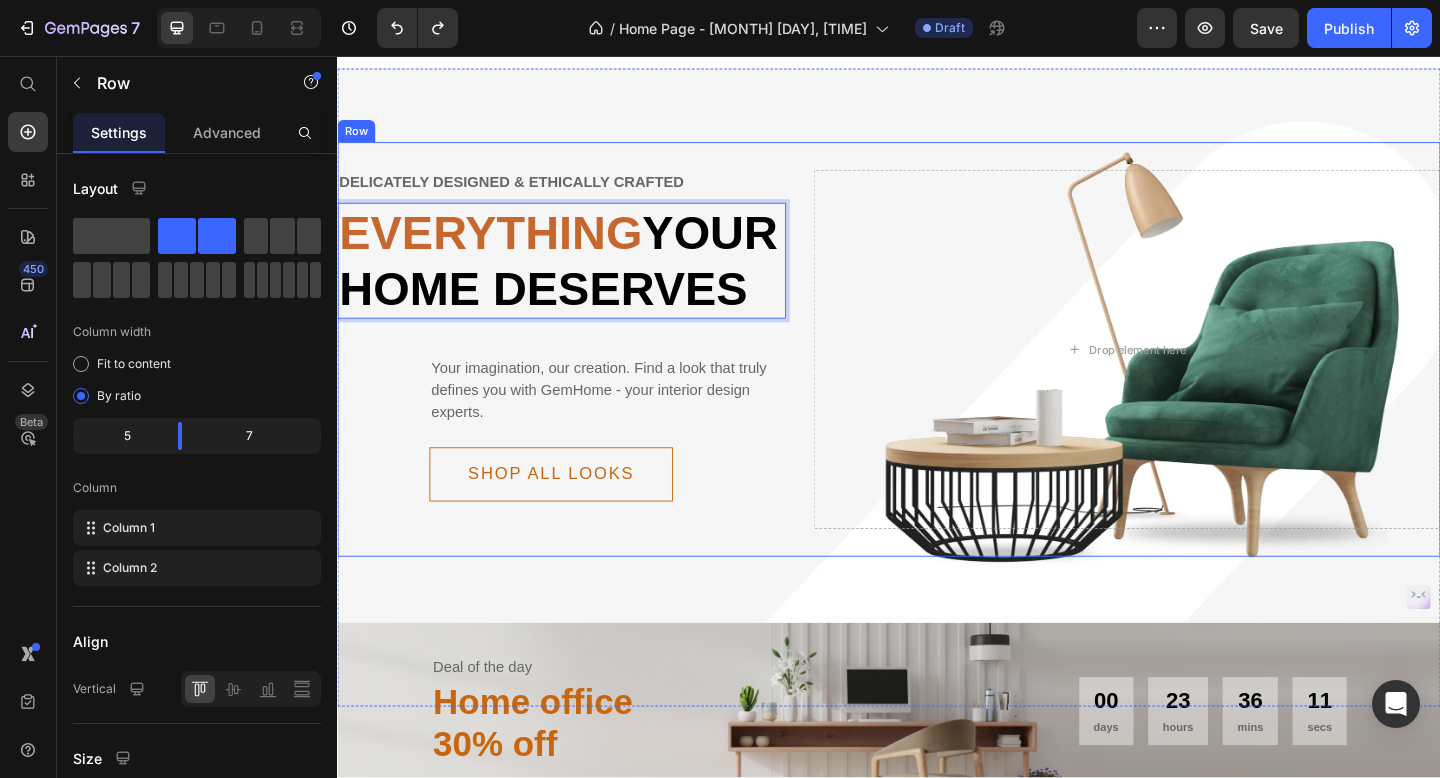 click on "Delicately designed & ethically crafted Text Everything  your home deserves Heading   0 Your imagination, our creation. Find a look that truly defines you with GemHome - your interior design experts.
Text Shop all looks Button Row
Drop element here Row" at bounding box center (937, 375) 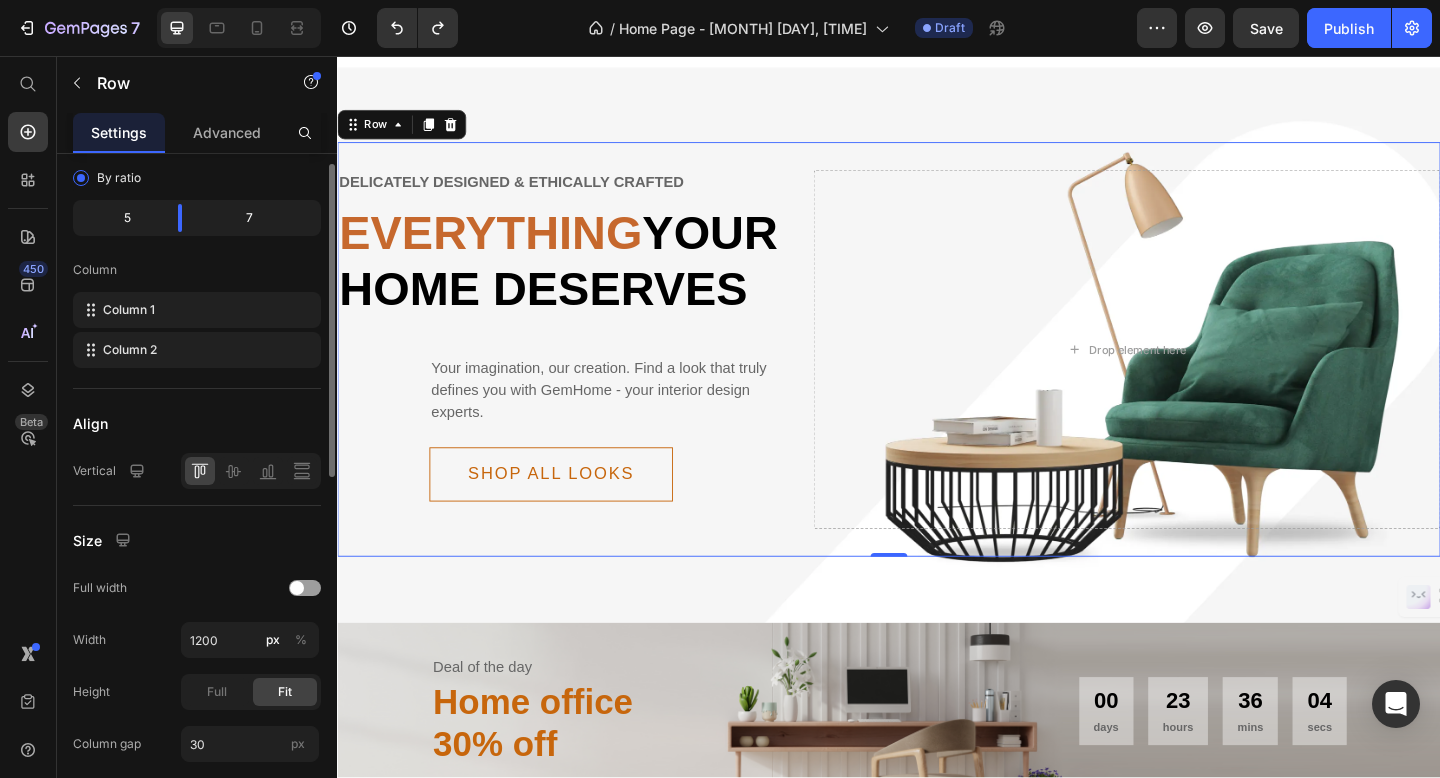 scroll, scrollTop: 0, scrollLeft: 0, axis: both 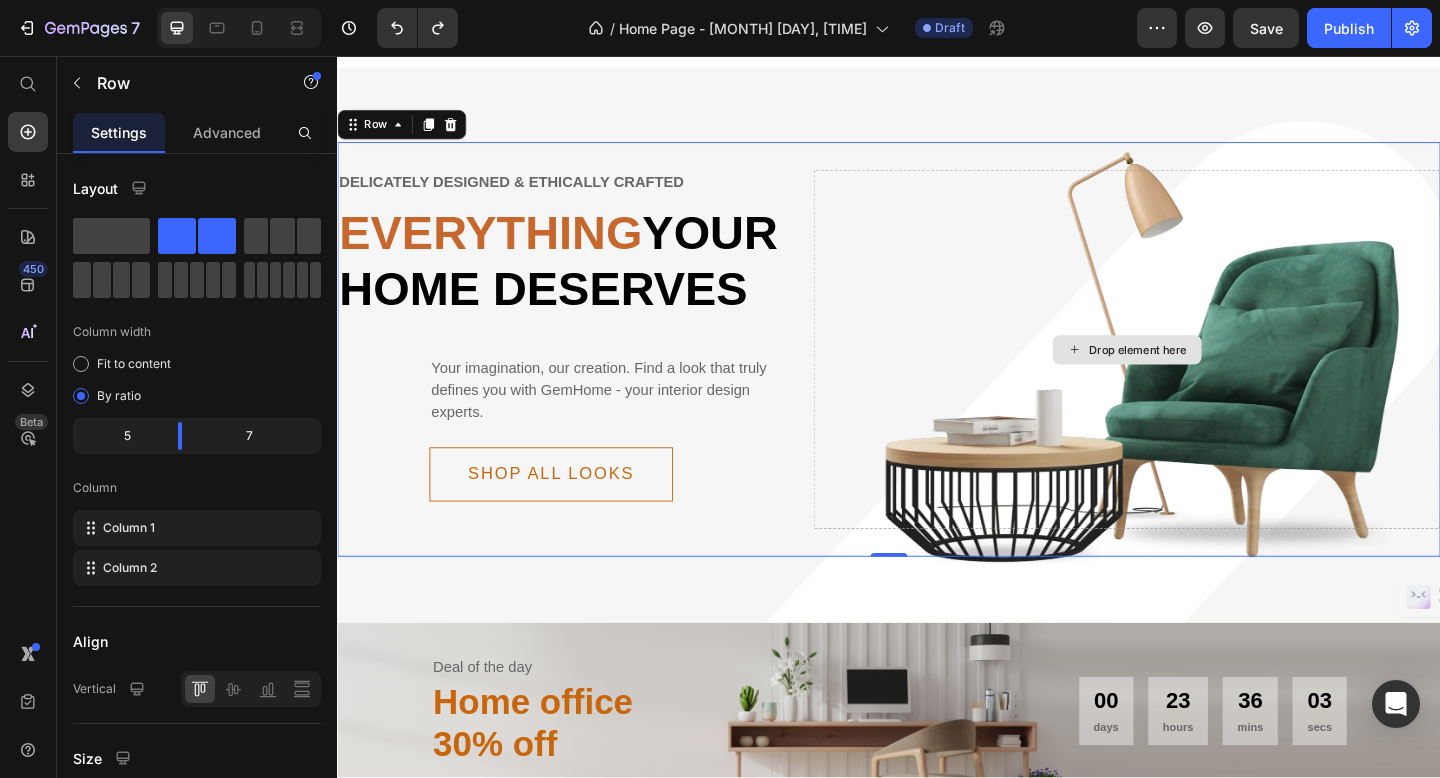 click on "Drop element here" at bounding box center [1196, 375] 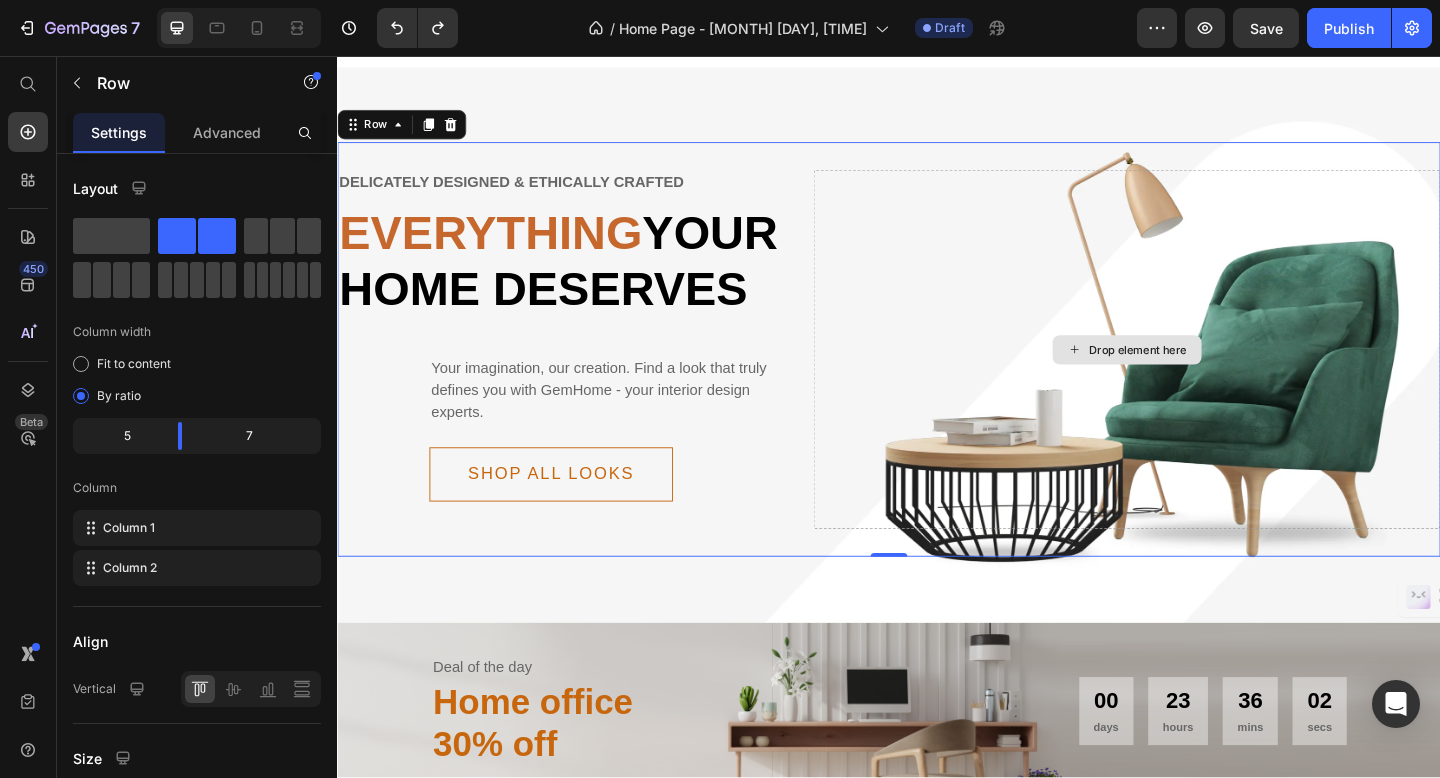 click on "Drop element here" at bounding box center (1196, 375) 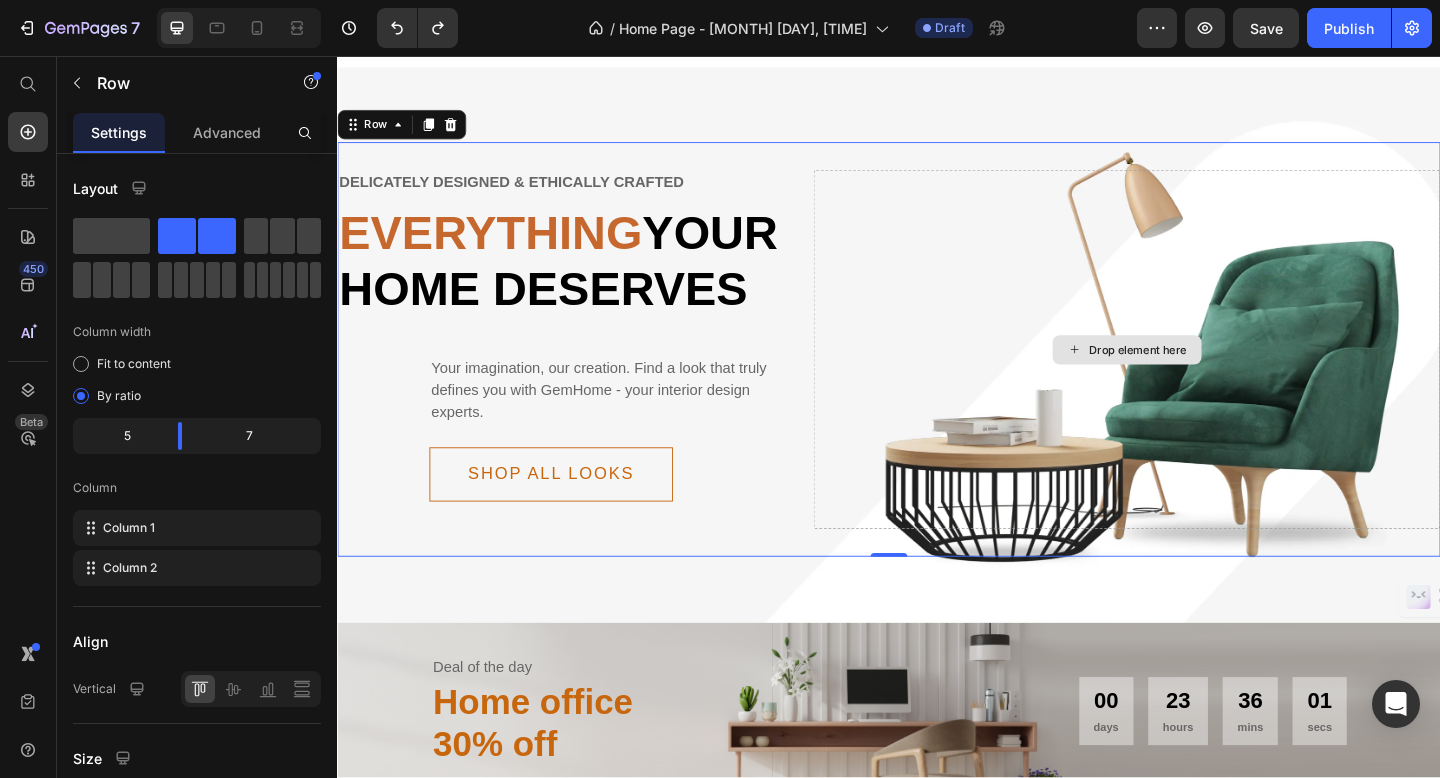 click on "Drop element here" at bounding box center [1196, 375] 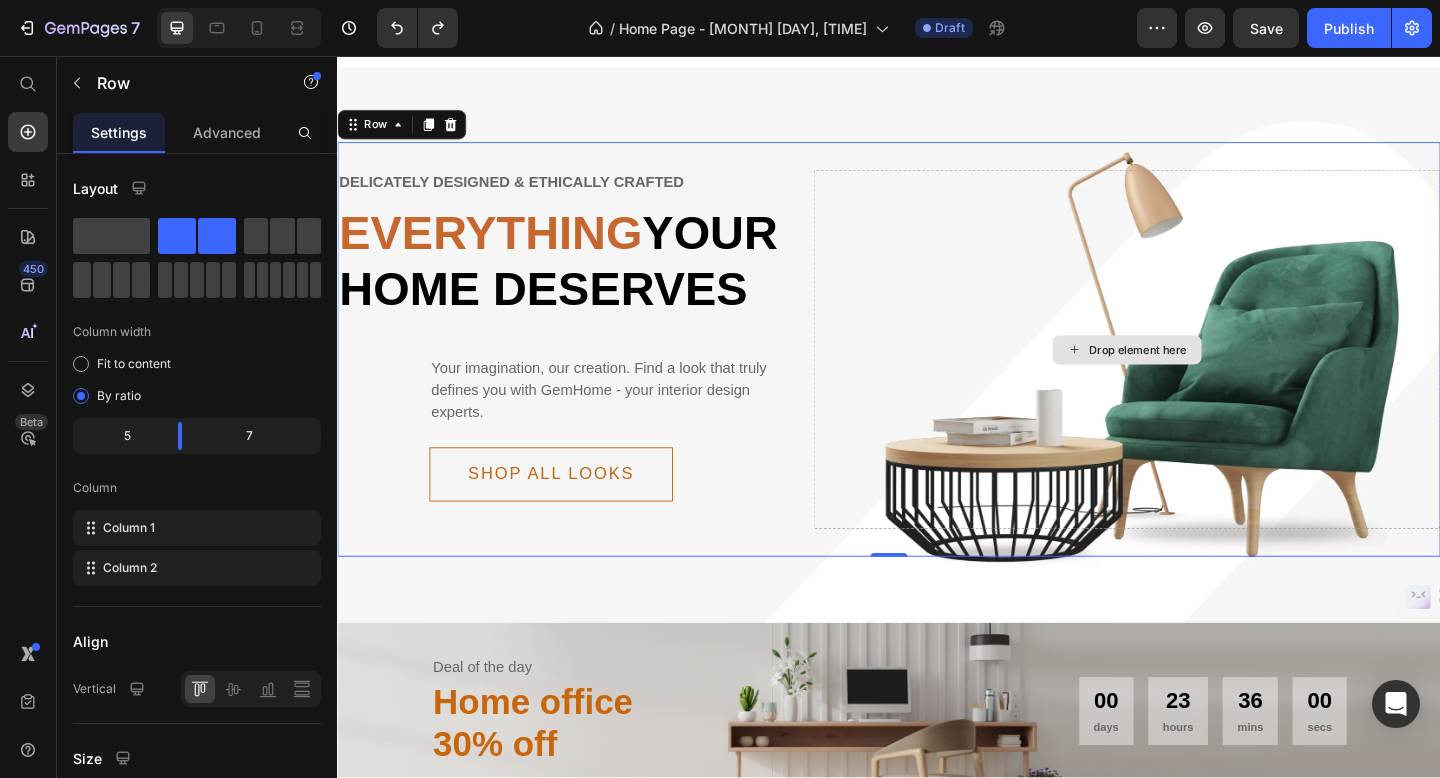click on "Drop element here" at bounding box center (1196, 375) 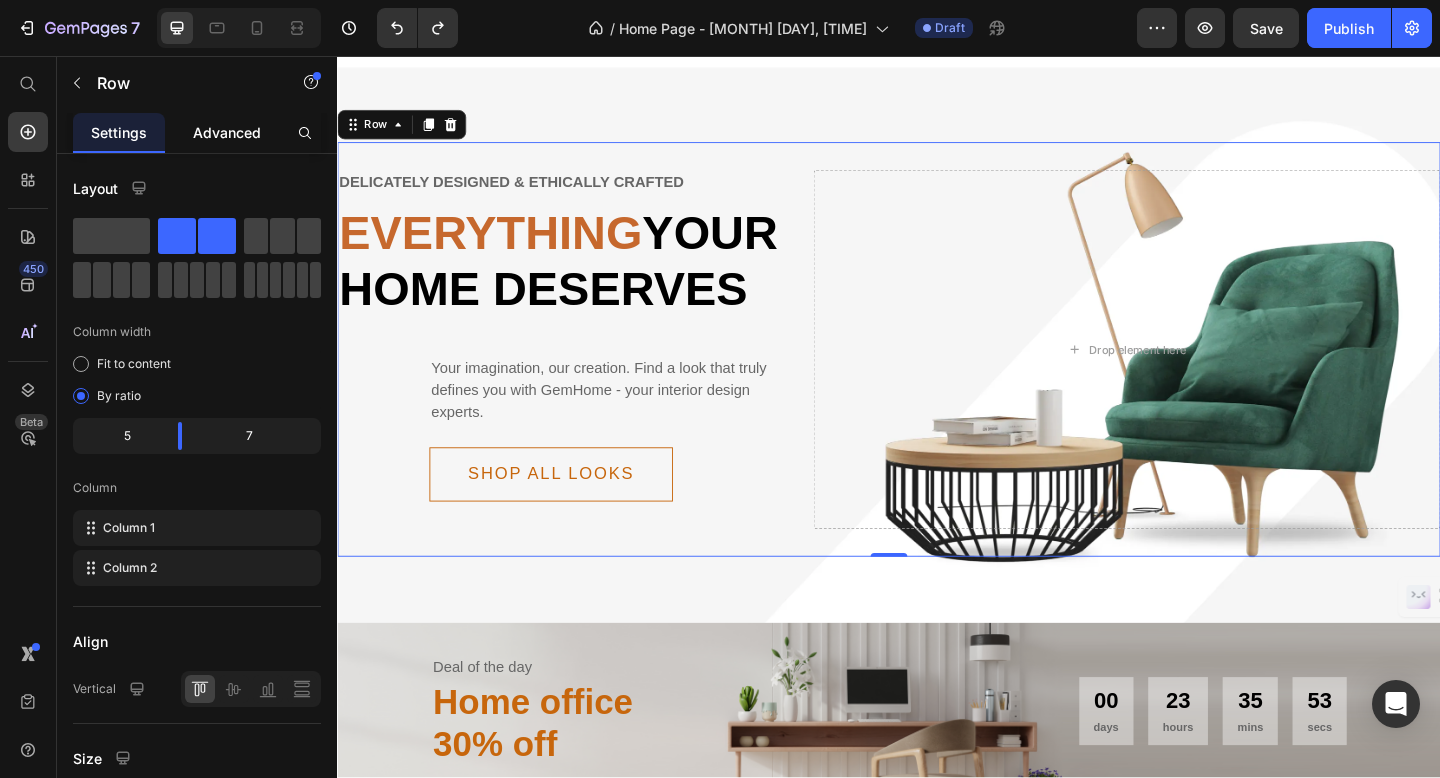 click on "Advanced" at bounding box center [227, 132] 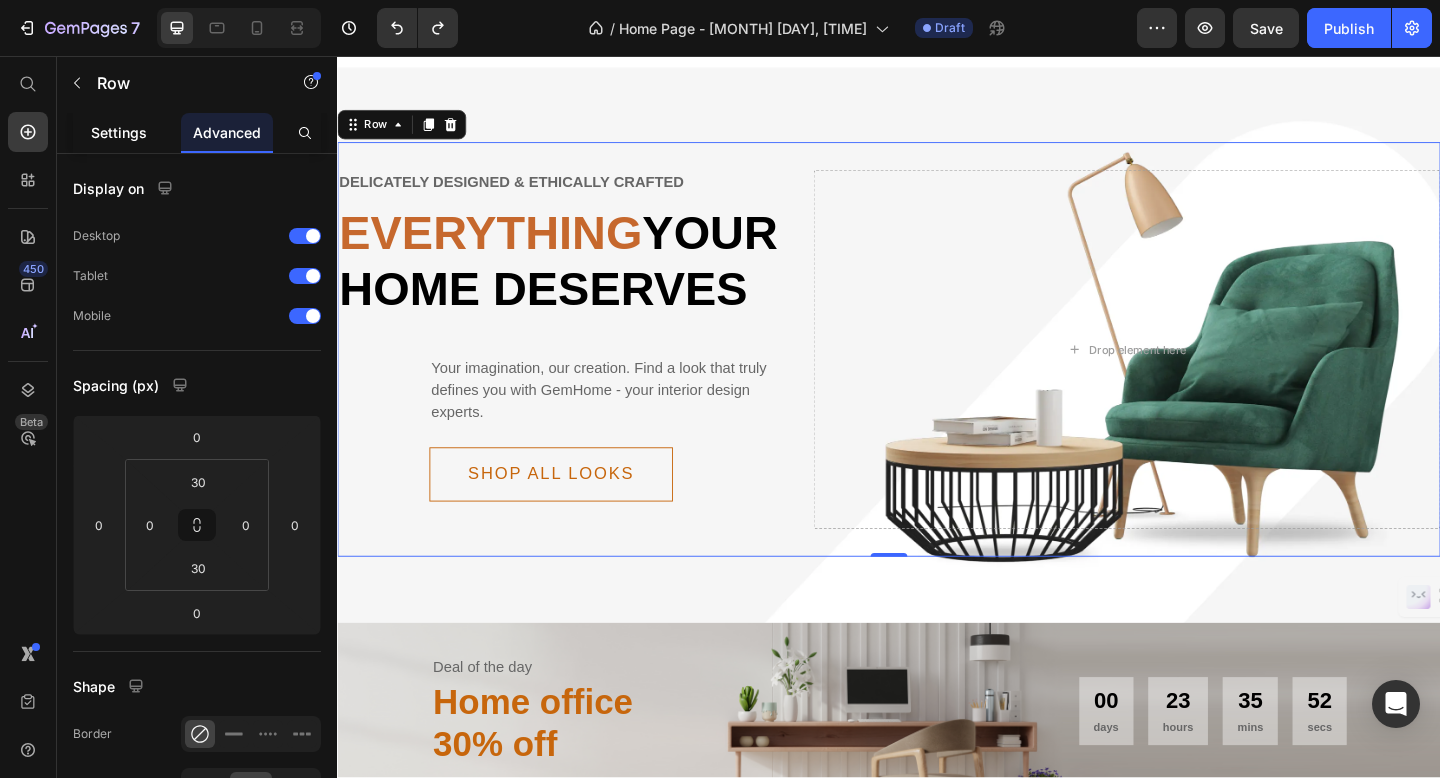 click on "Settings" at bounding box center [119, 132] 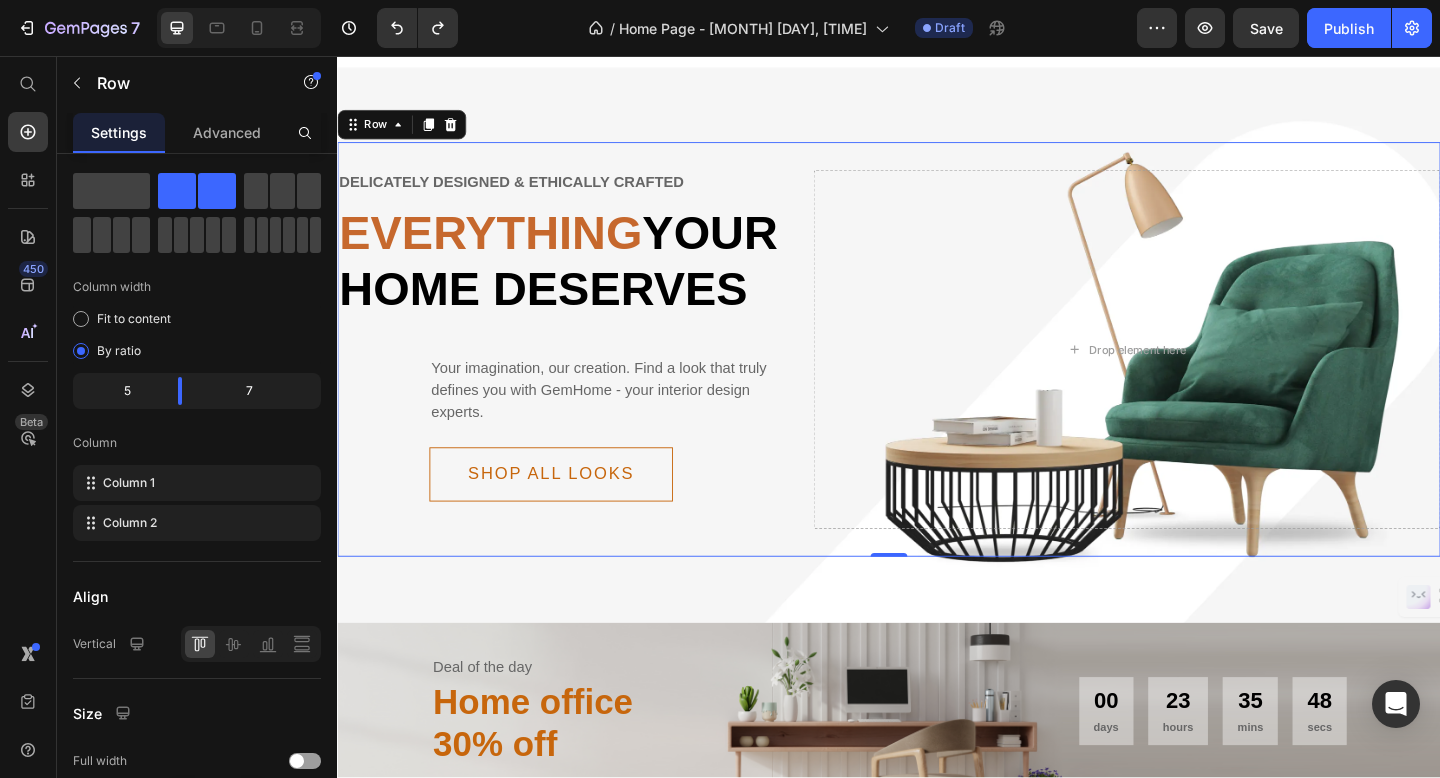 scroll, scrollTop: 0, scrollLeft: 0, axis: both 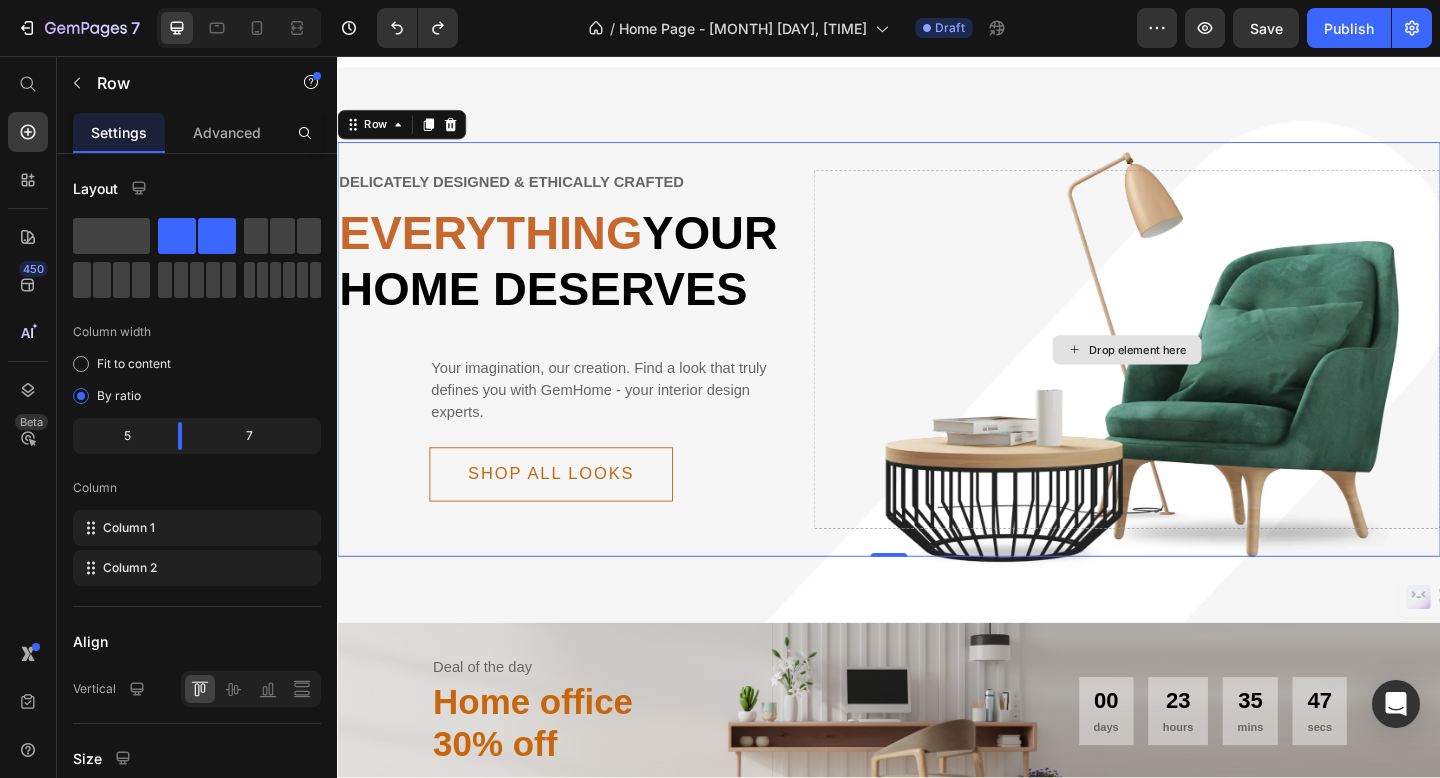 click on "Drop element here" at bounding box center (1196, 375) 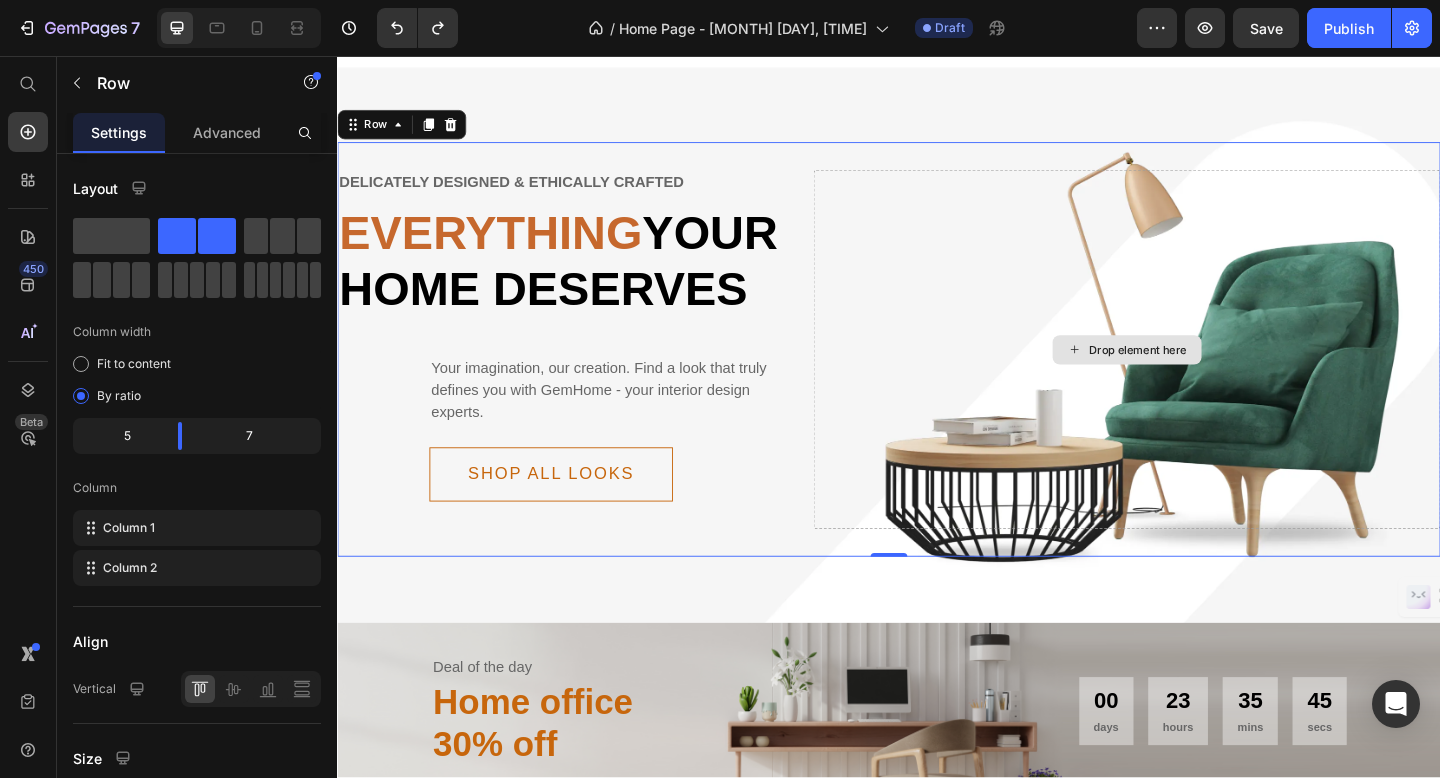 click on "⁠⁠⁠⁠⁠⁠⁠ Everything  your home deserves" at bounding box center (581, 279) 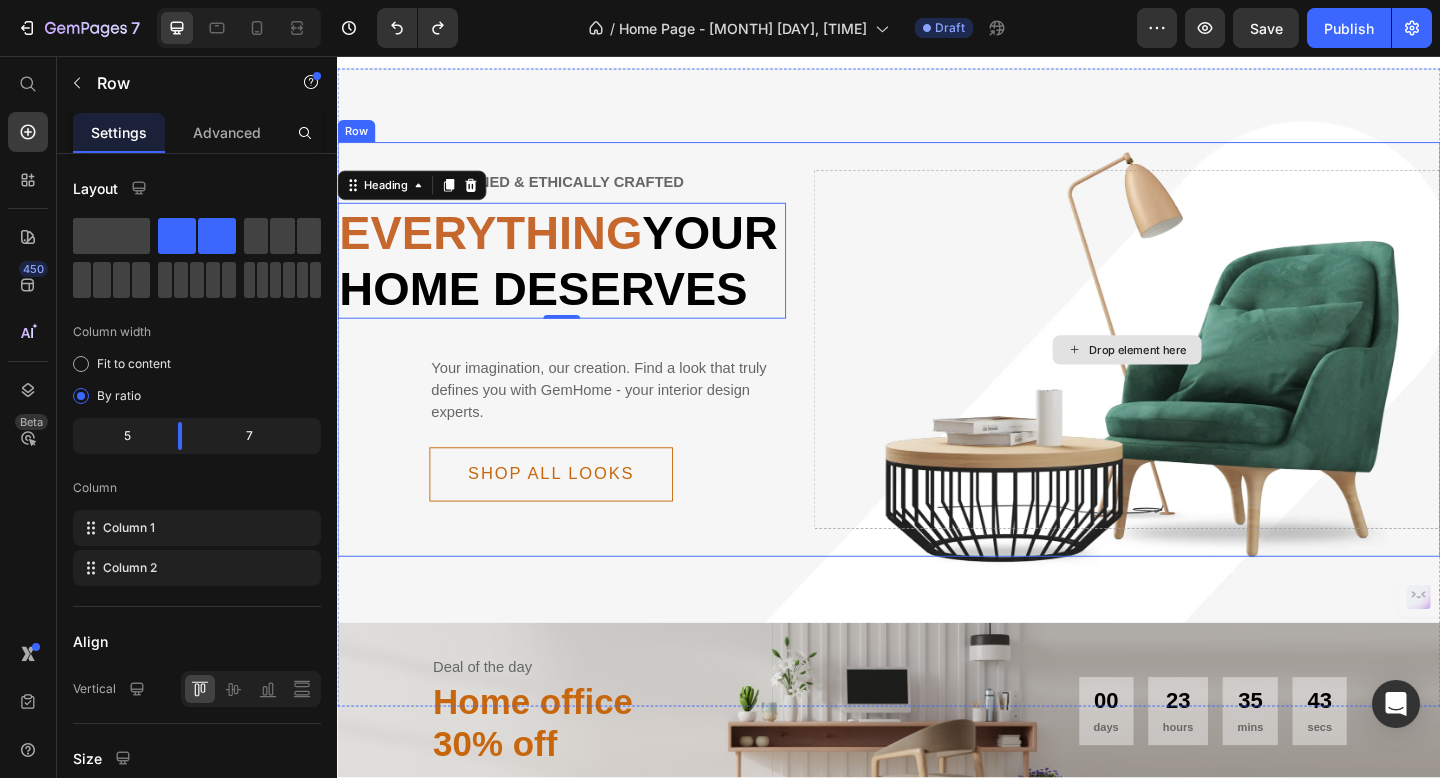 click on "Drop element here" at bounding box center (1196, 375) 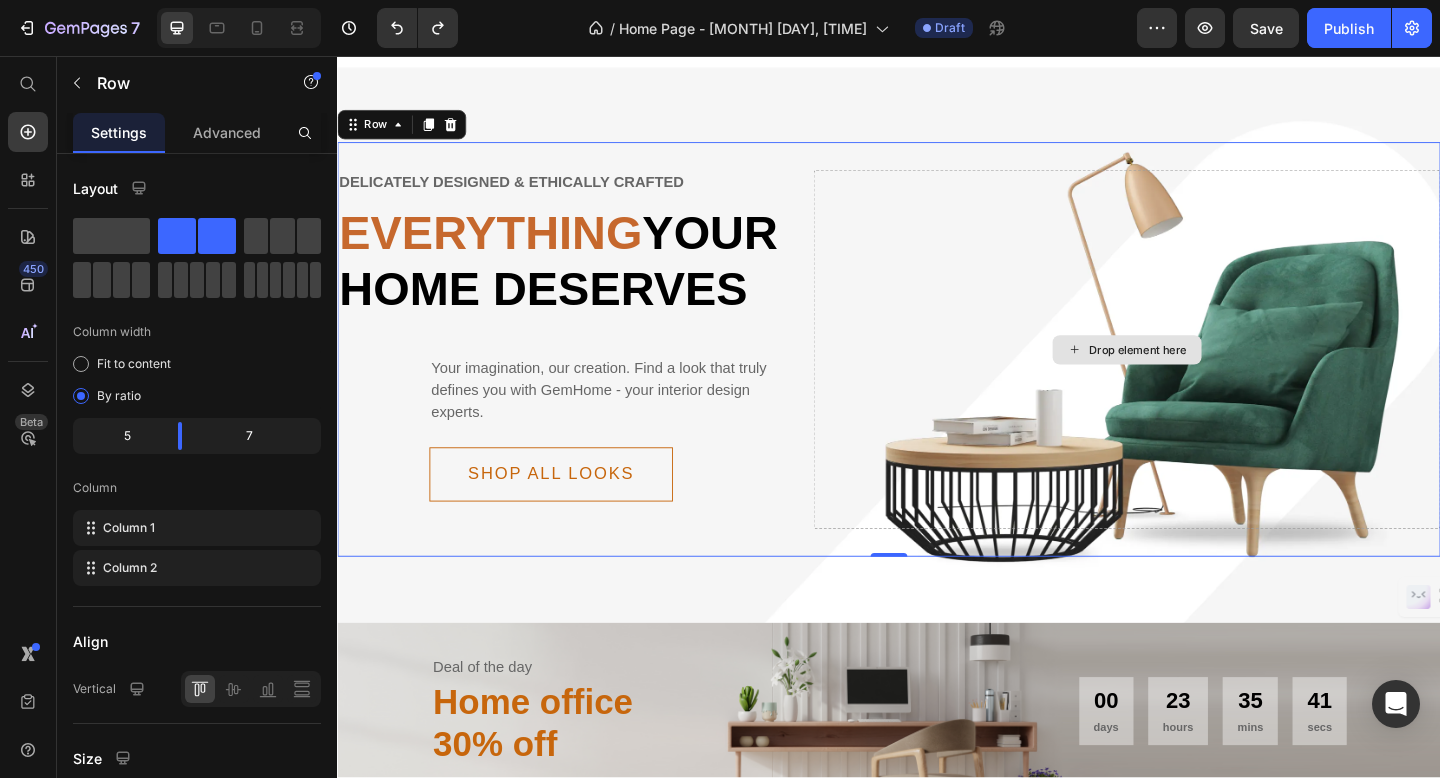 click on "Drop element here" at bounding box center [1196, 375] 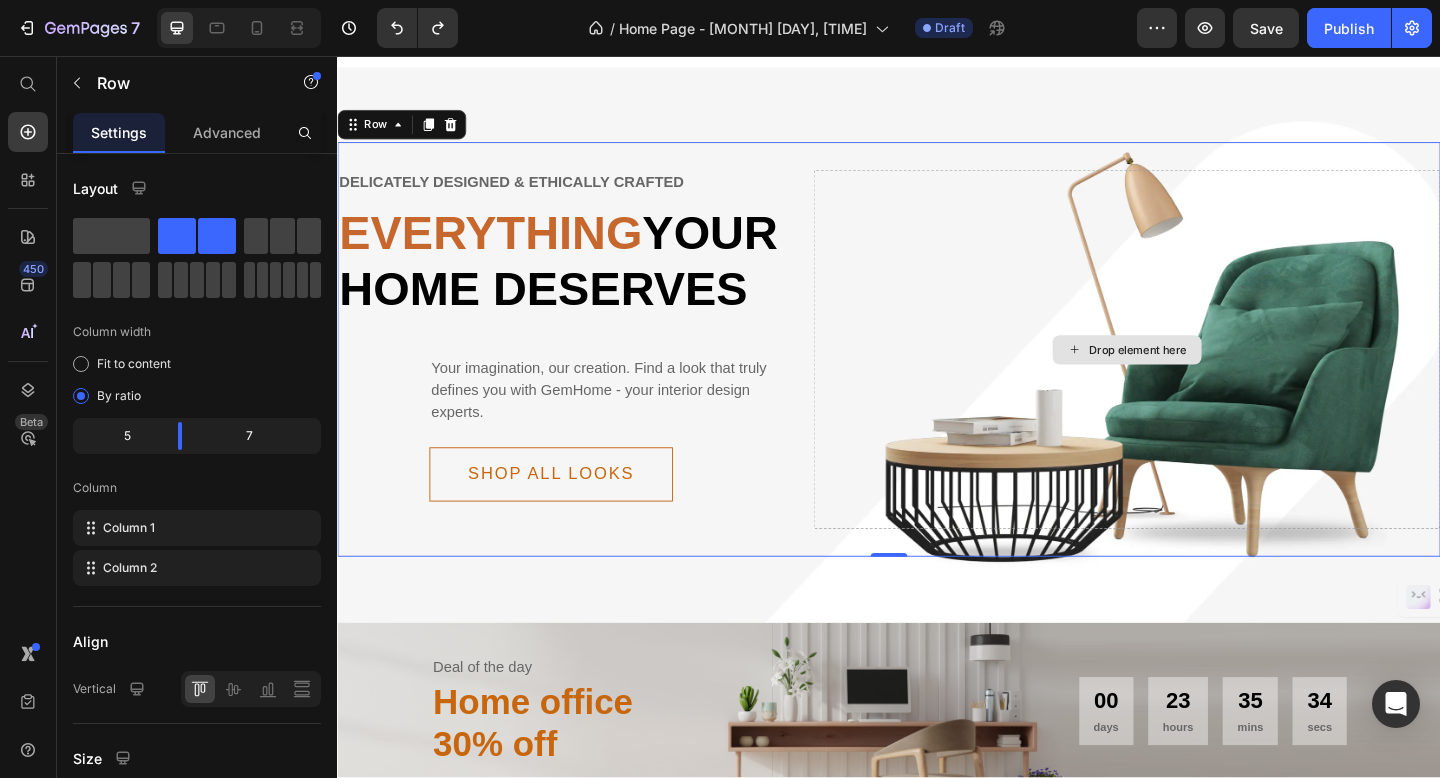 scroll, scrollTop: 0, scrollLeft: 0, axis: both 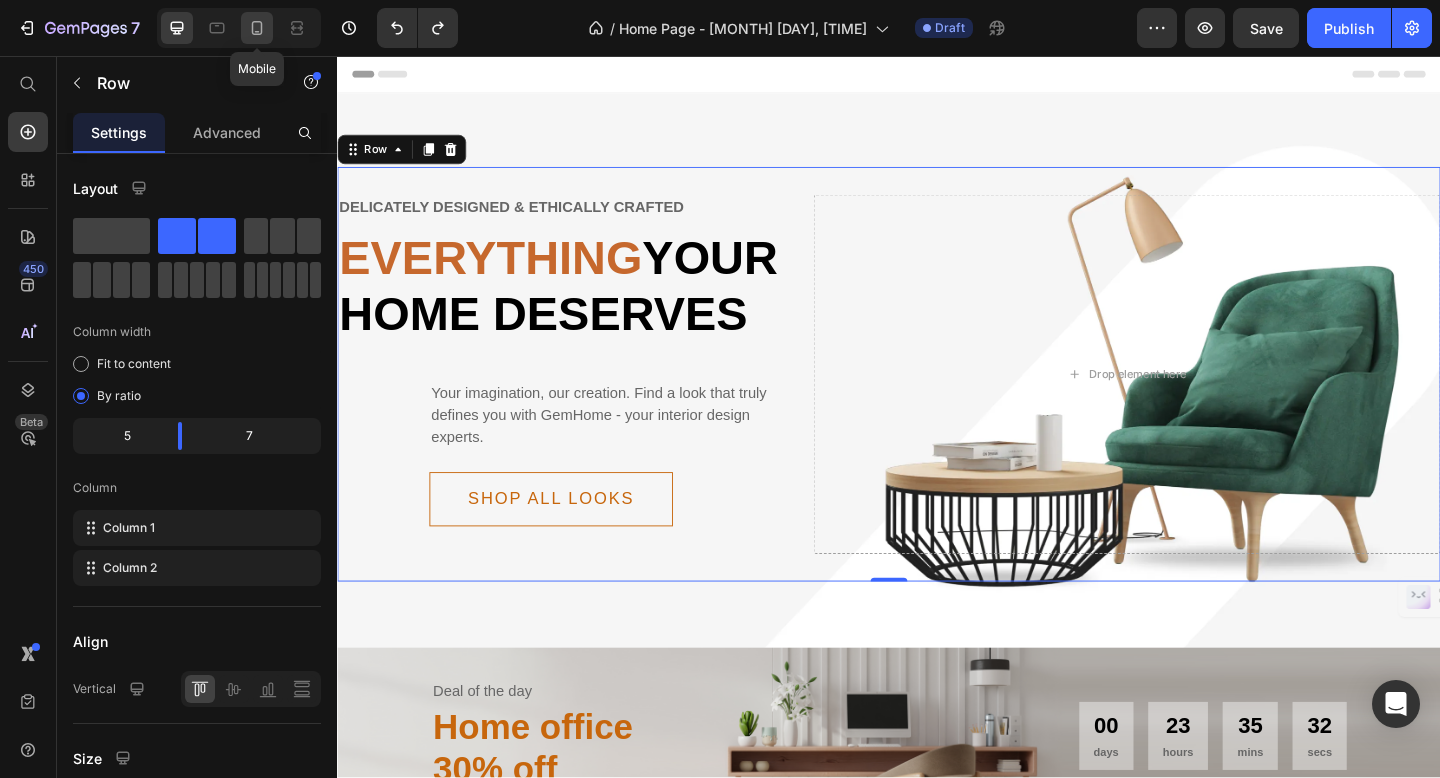 click 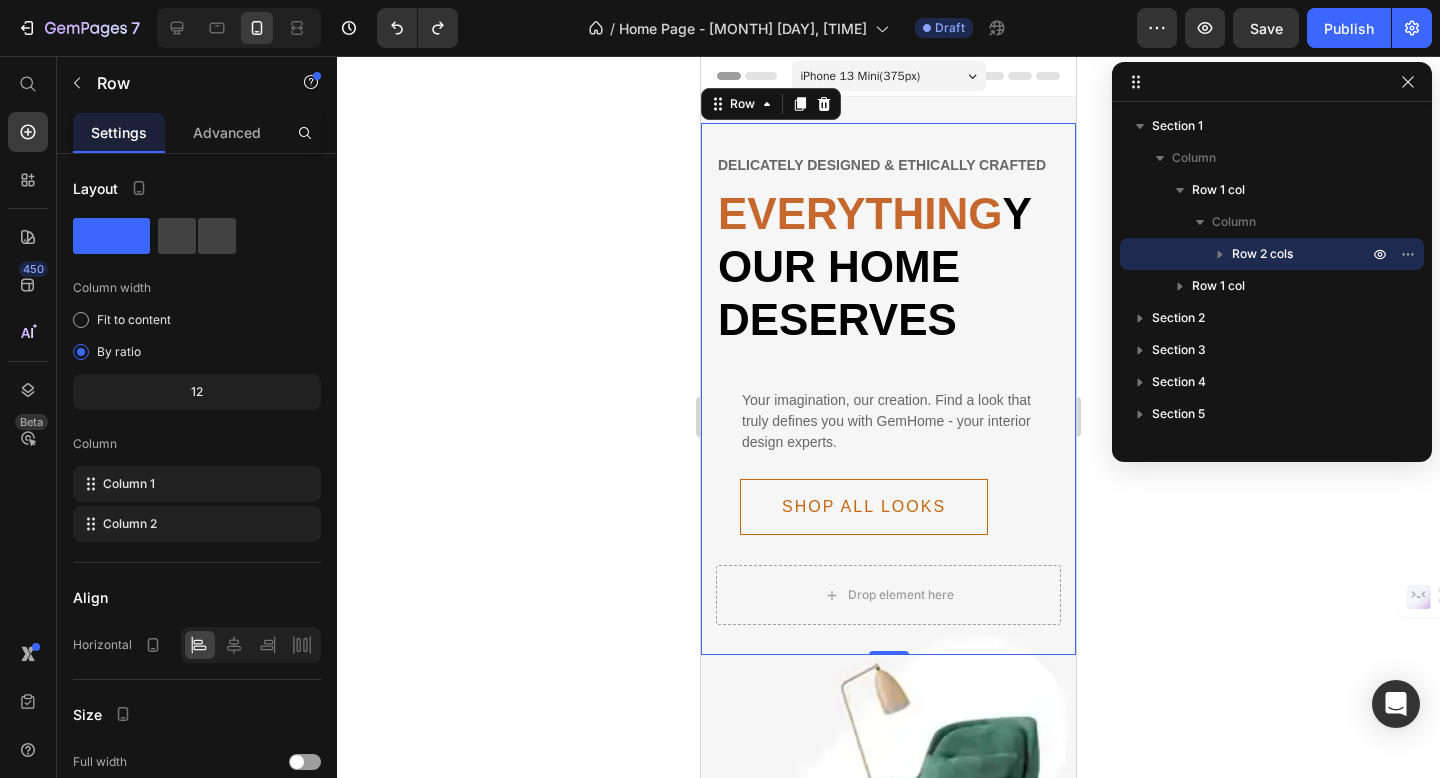 click 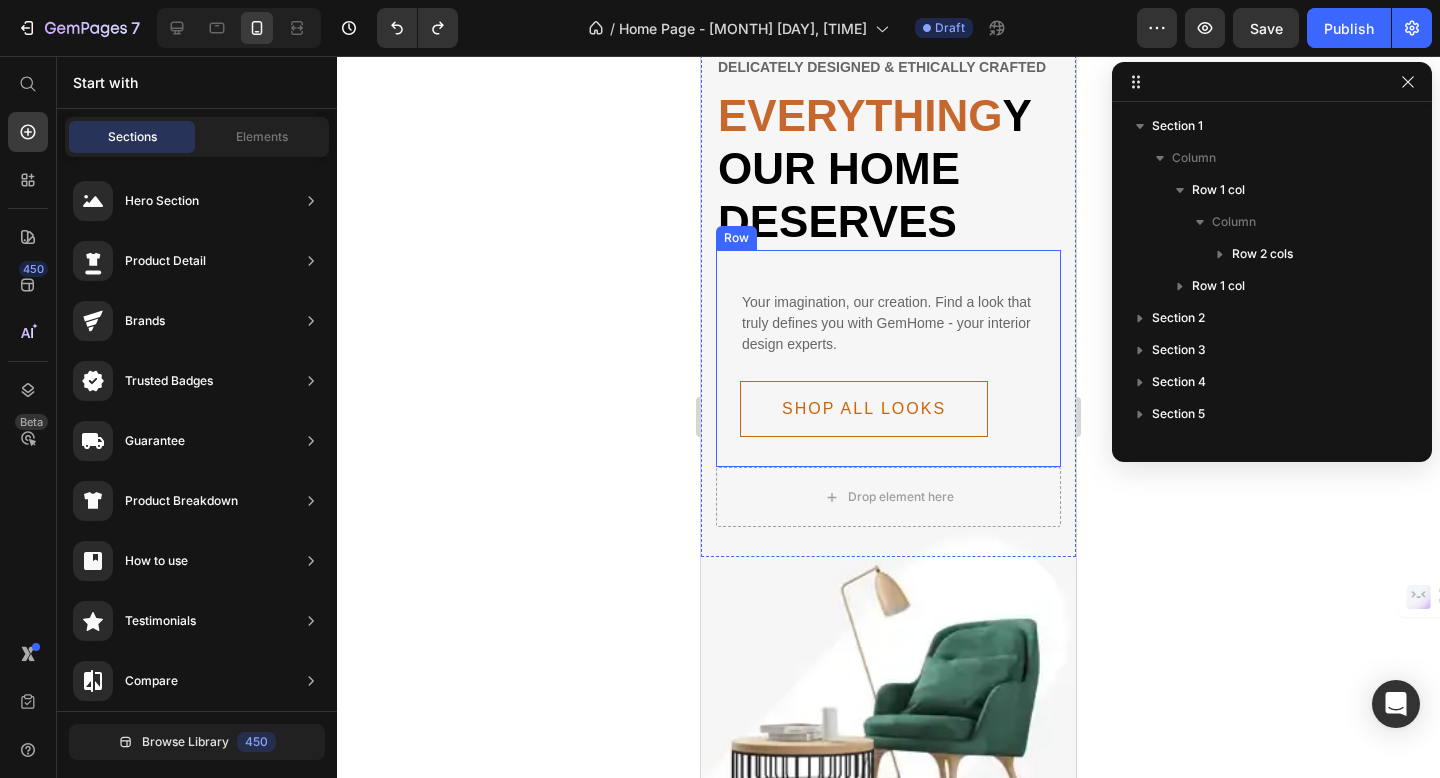 scroll, scrollTop: 0, scrollLeft: 0, axis: both 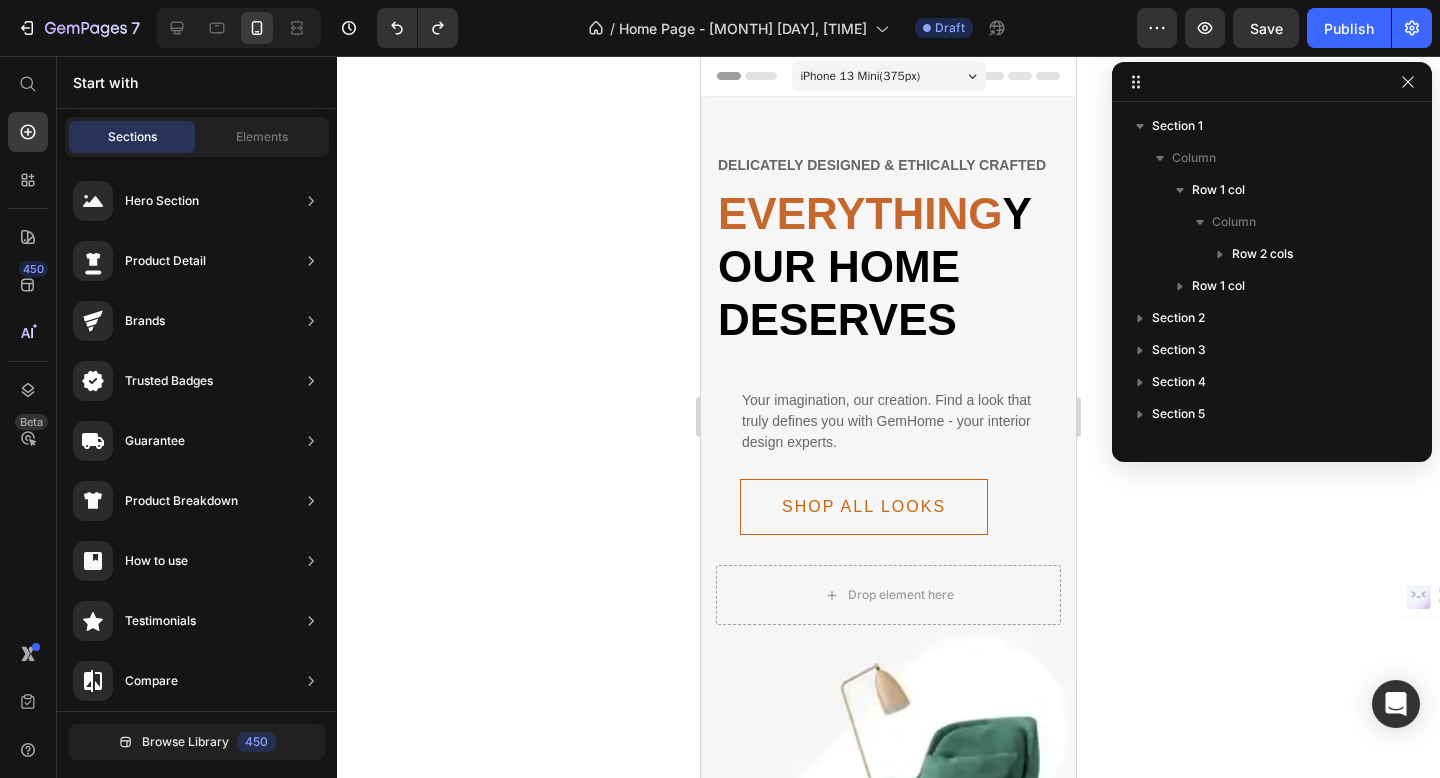 click 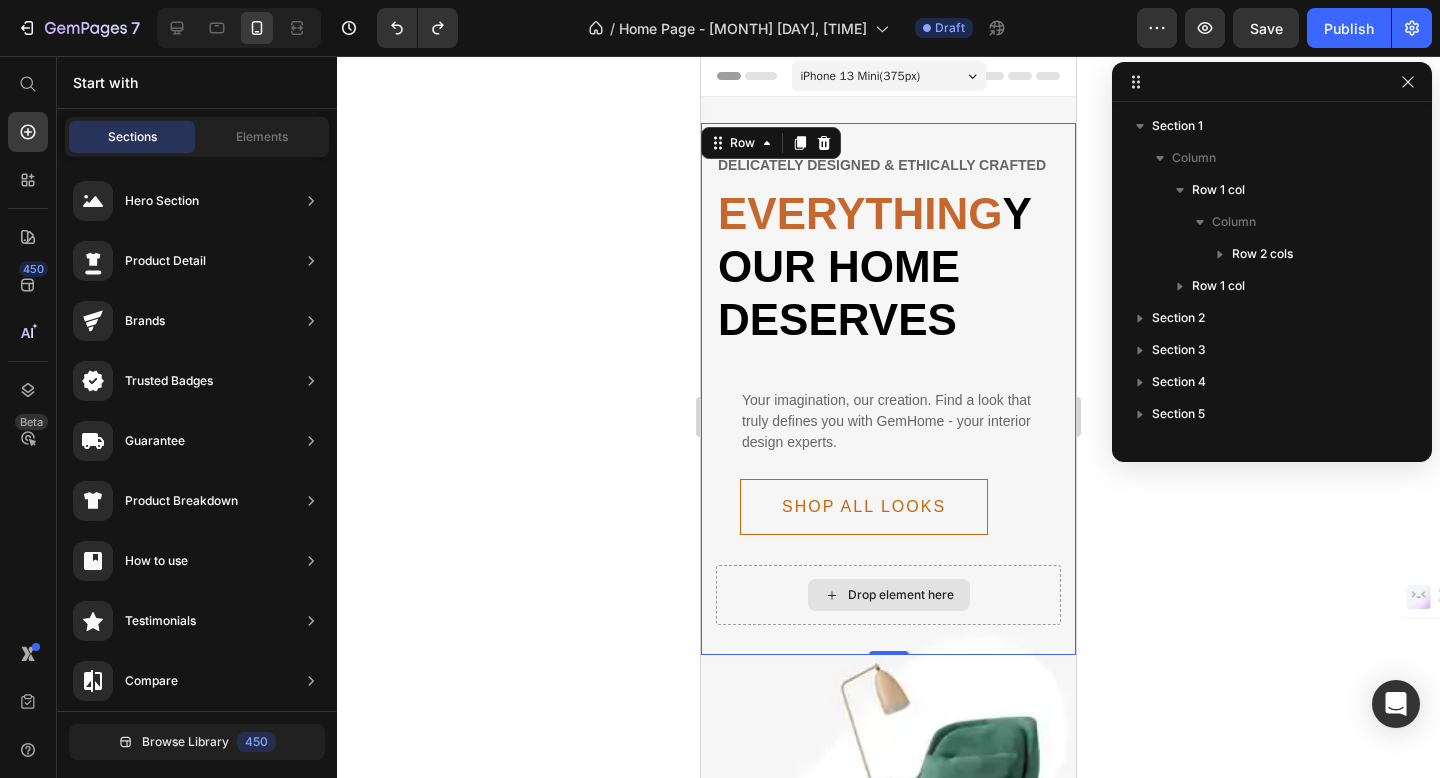 click on "Drop element here" at bounding box center (888, 595) 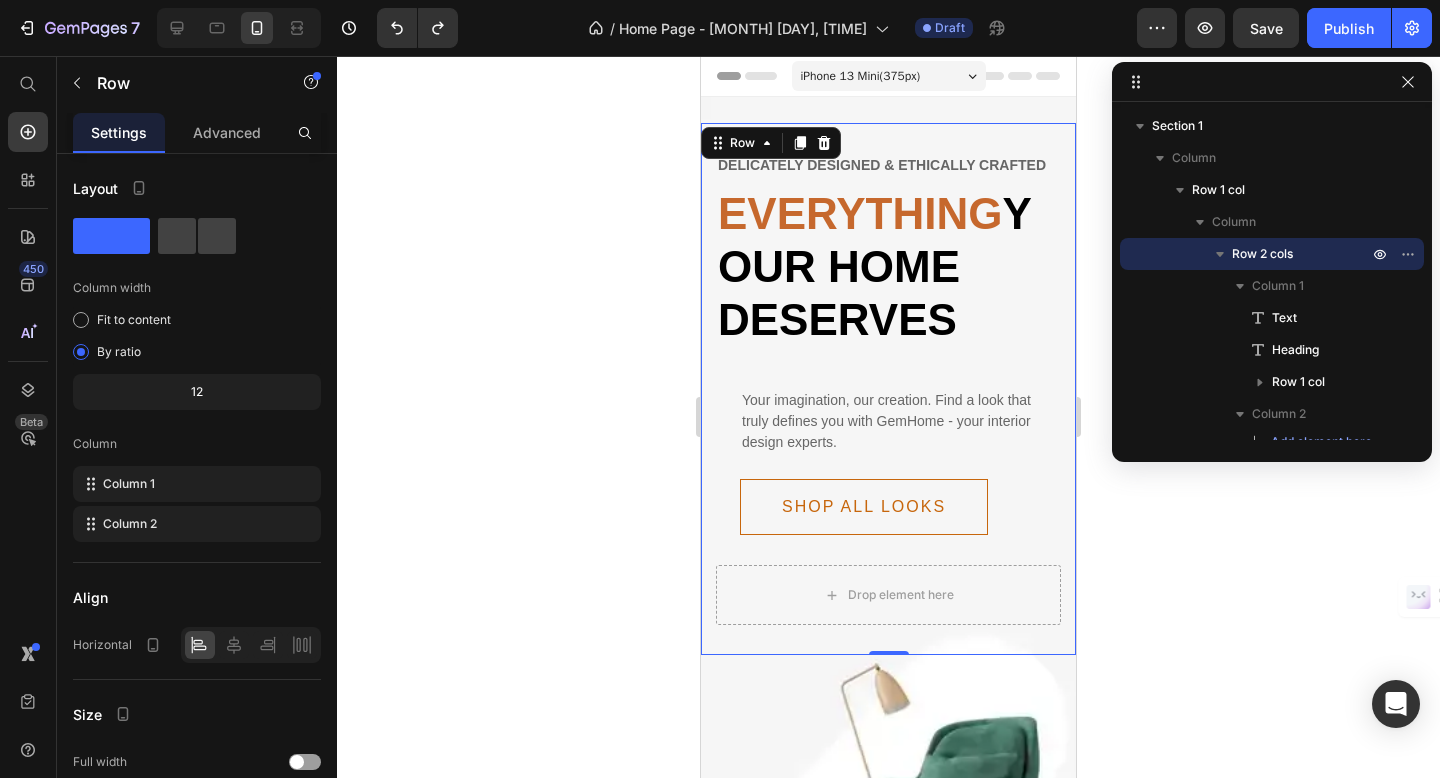 click 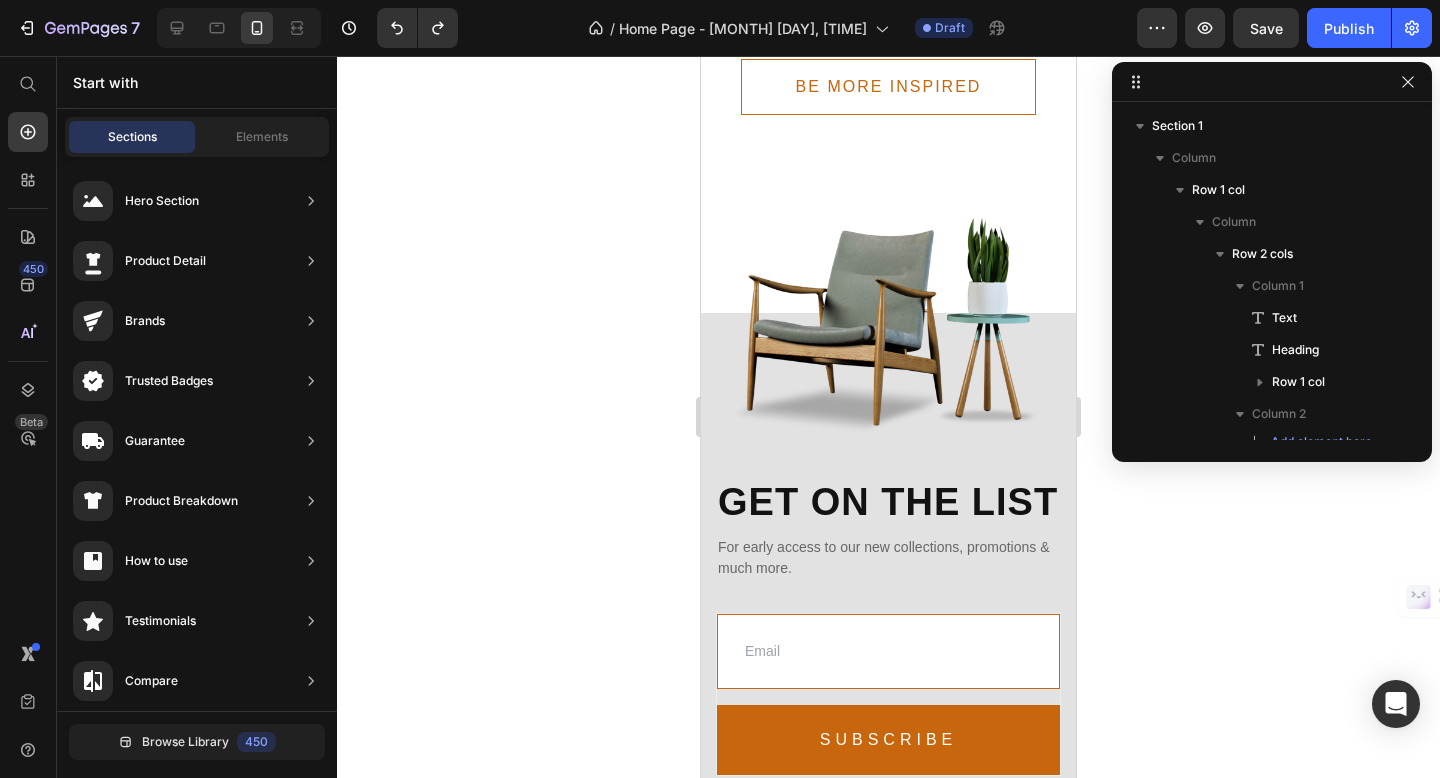 scroll, scrollTop: 7708, scrollLeft: 0, axis: vertical 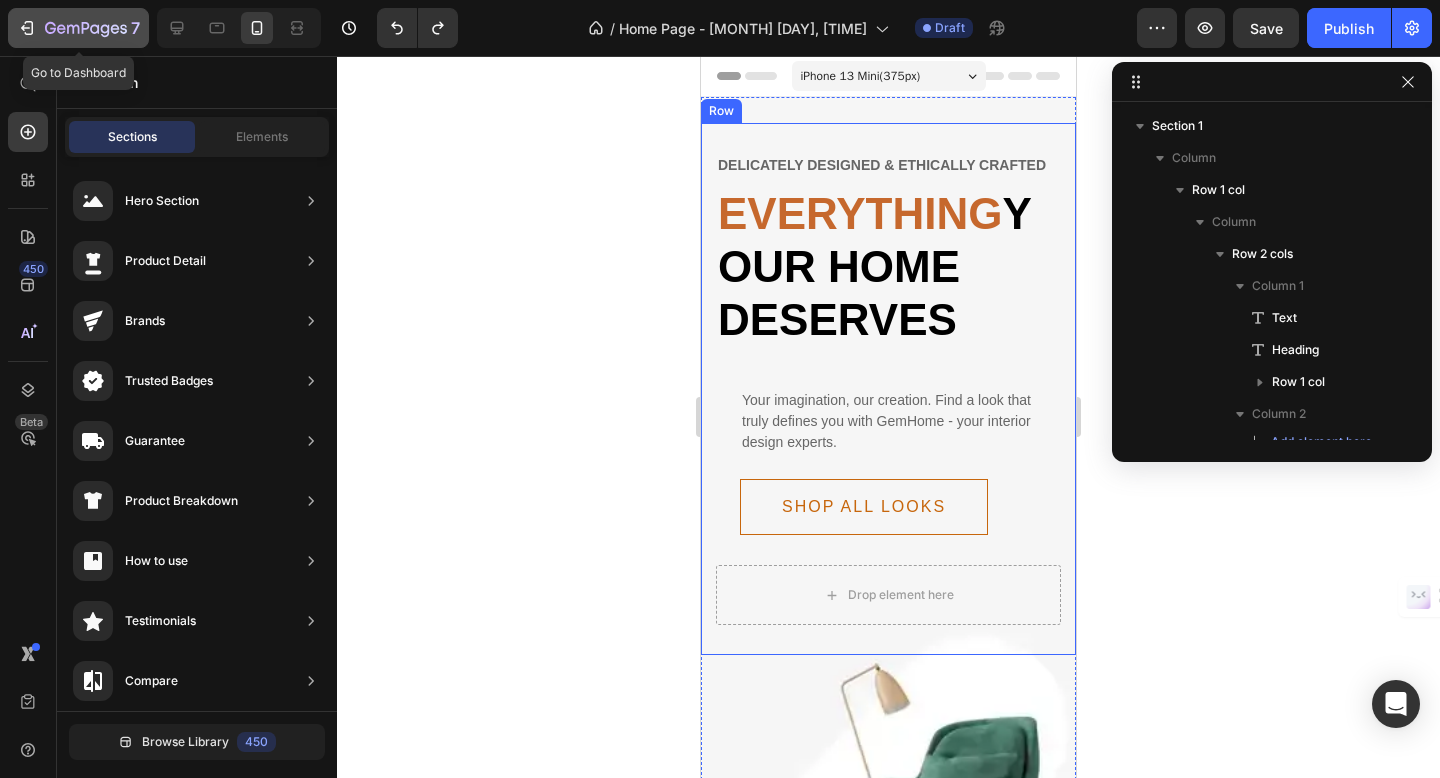 click 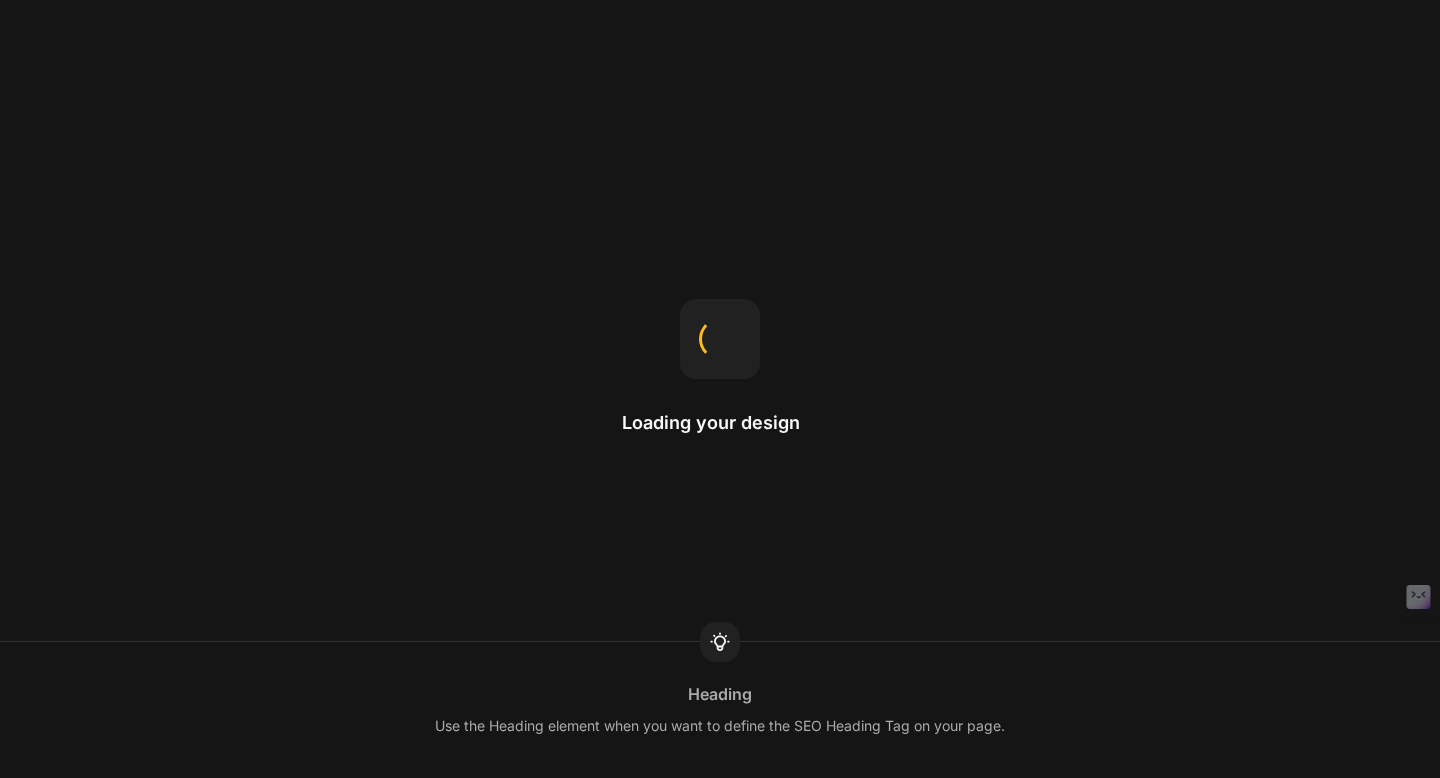 scroll, scrollTop: 0, scrollLeft: 0, axis: both 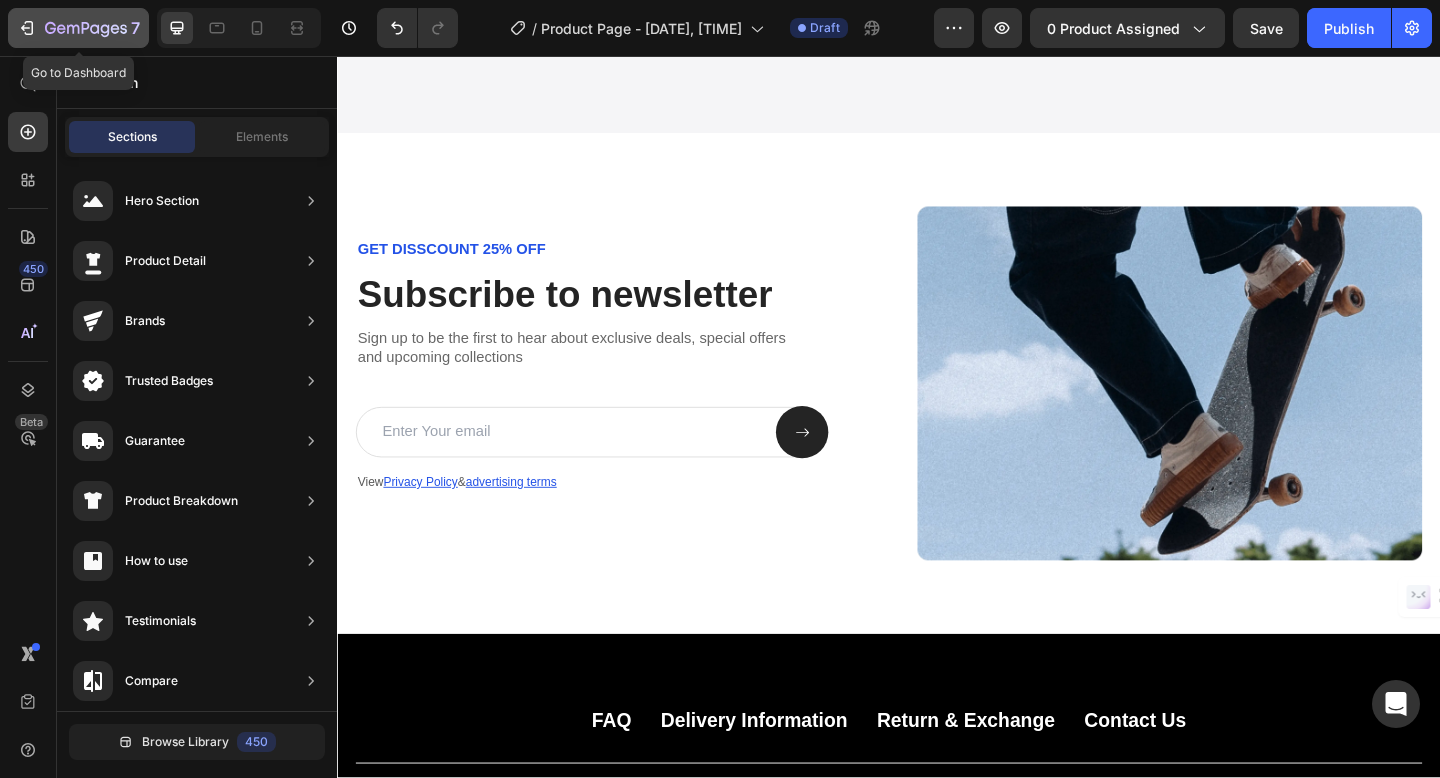 click on "7" 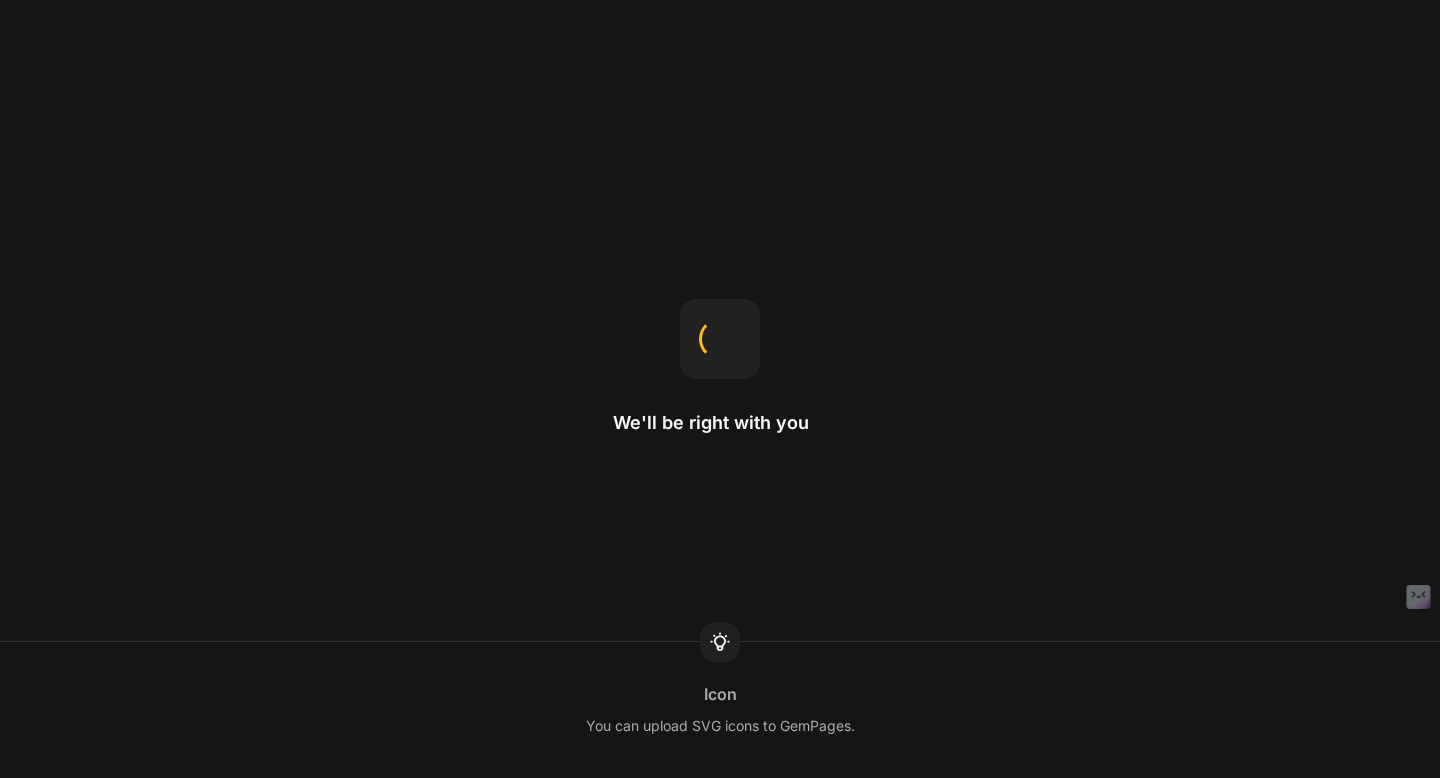 scroll, scrollTop: 0, scrollLeft: 0, axis: both 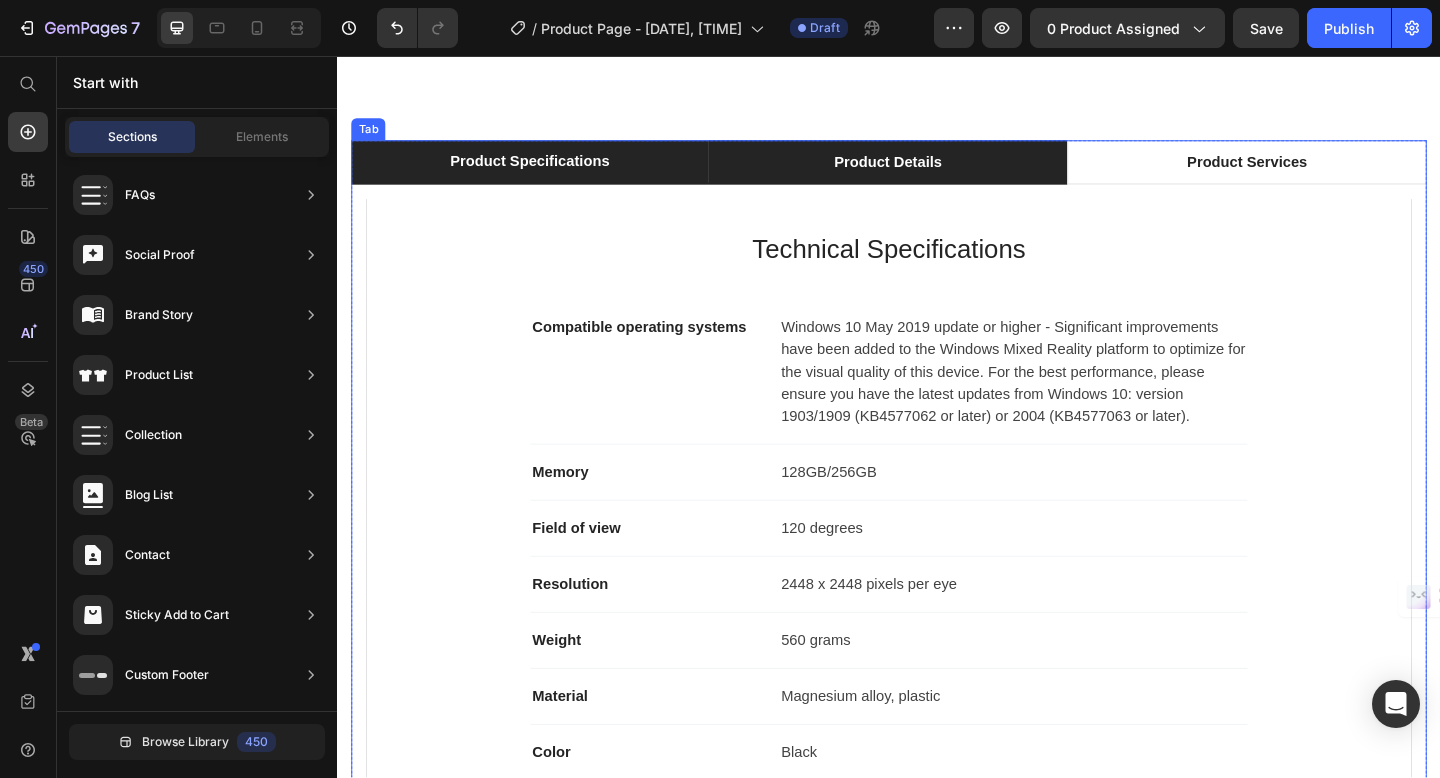 click on "Product Details" at bounding box center [935, 172] 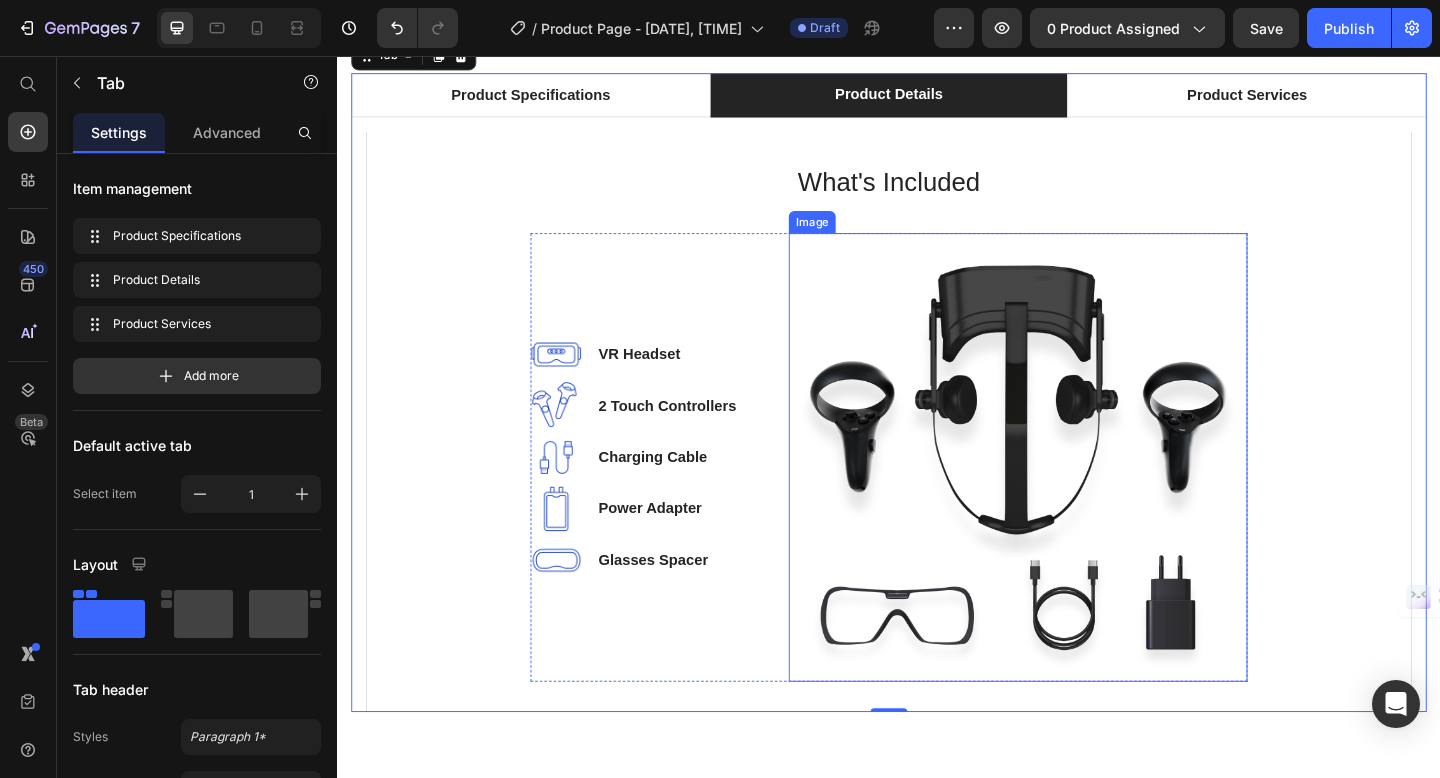 scroll, scrollTop: 1107, scrollLeft: 0, axis: vertical 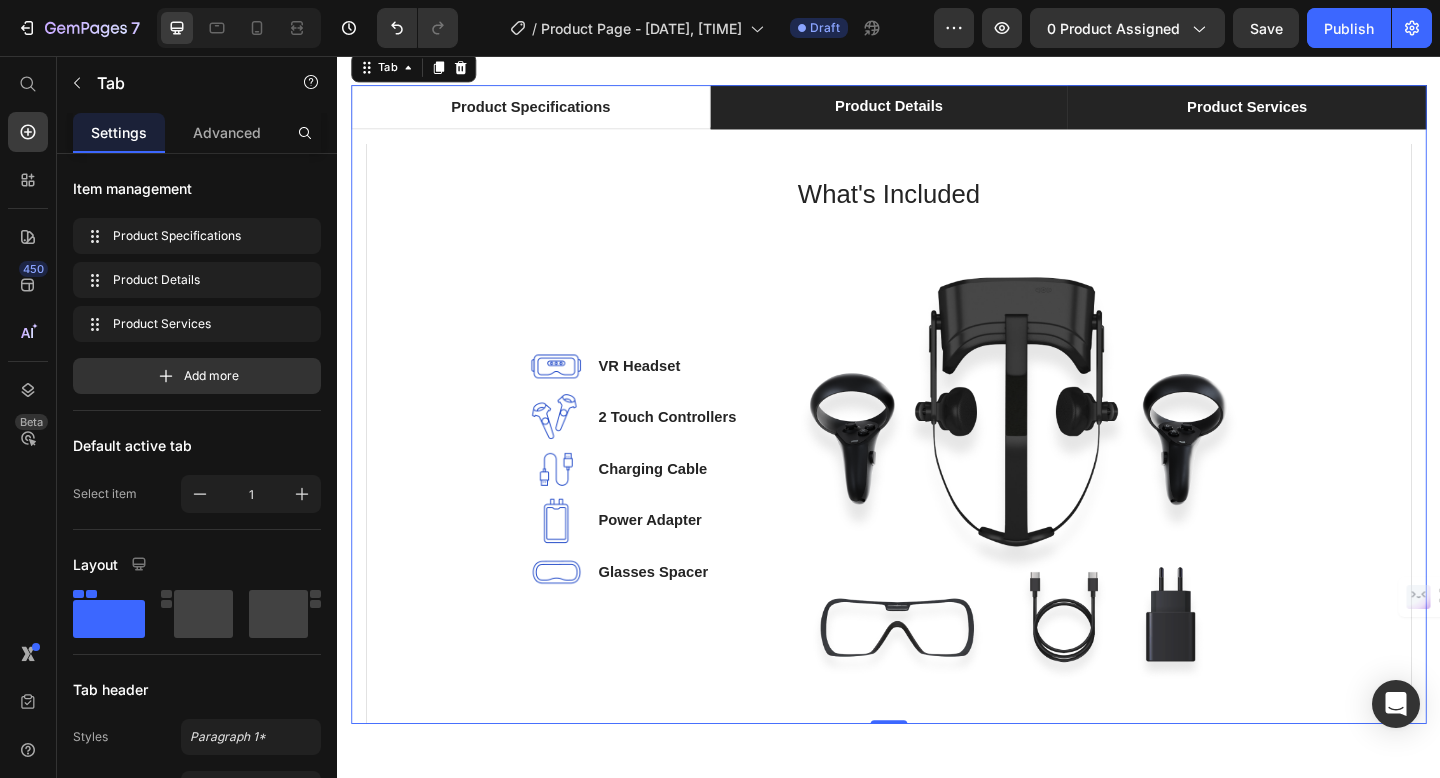 click on "Product Services" at bounding box center [1326, 112] 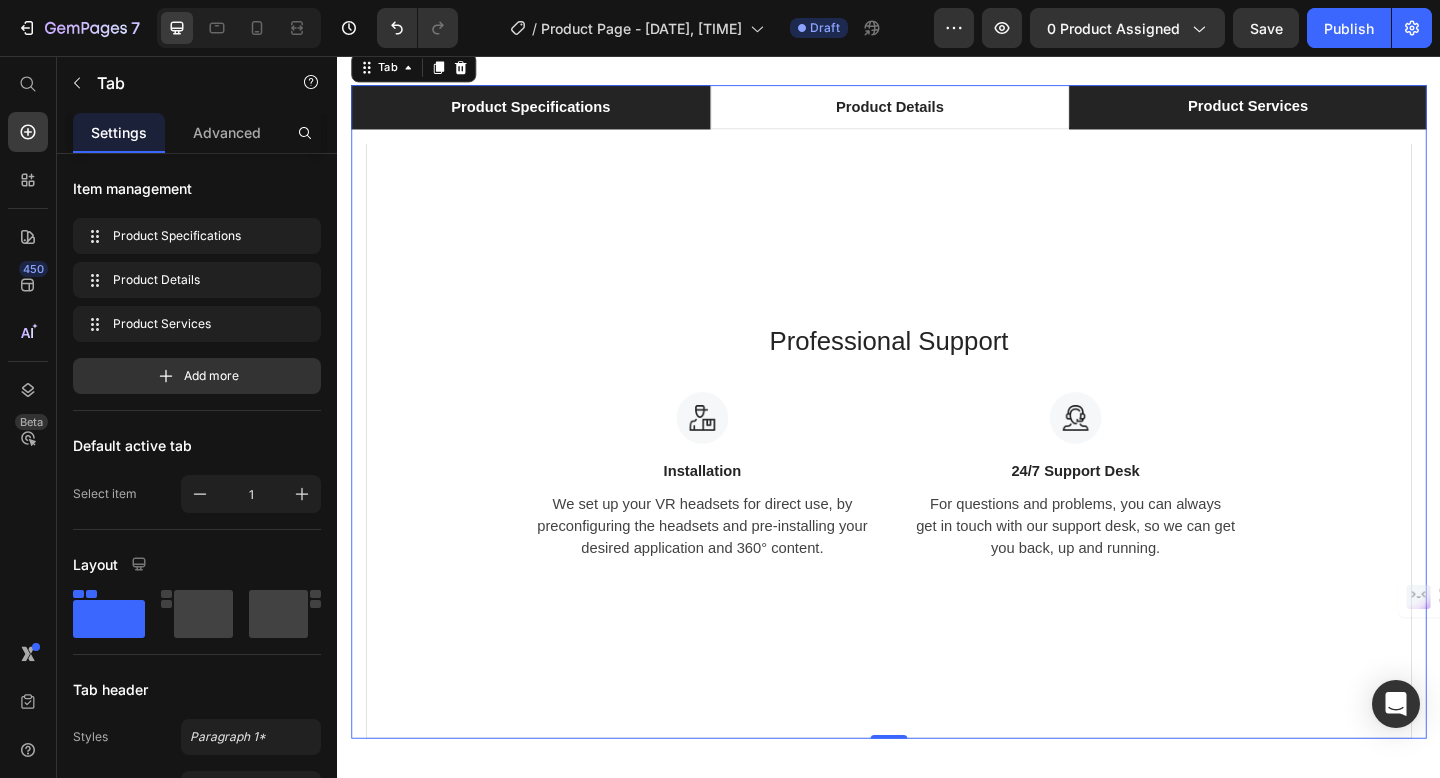 click on "Product Specifications" at bounding box center (547, 112) 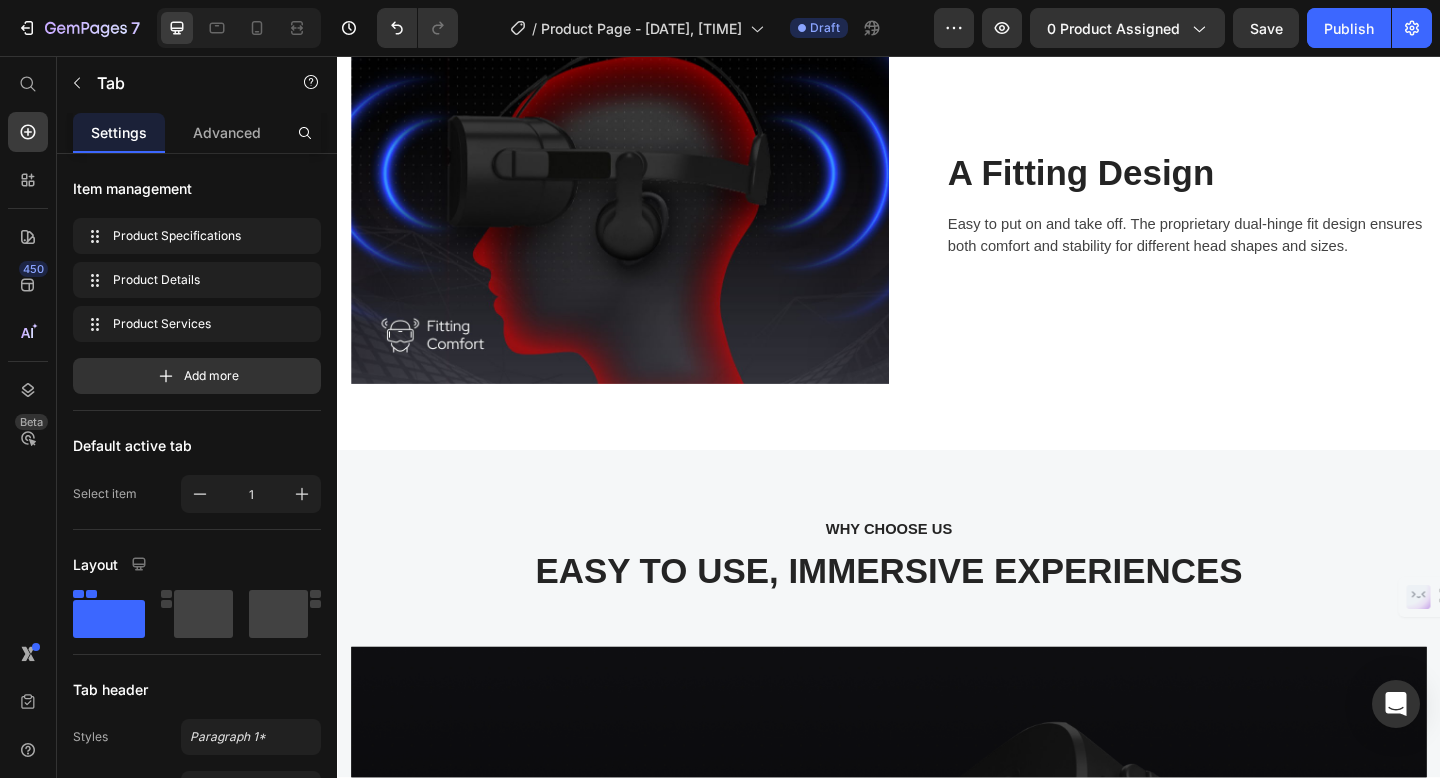 scroll, scrollTop: 3052, scrollLeft: 0, axis: vertical 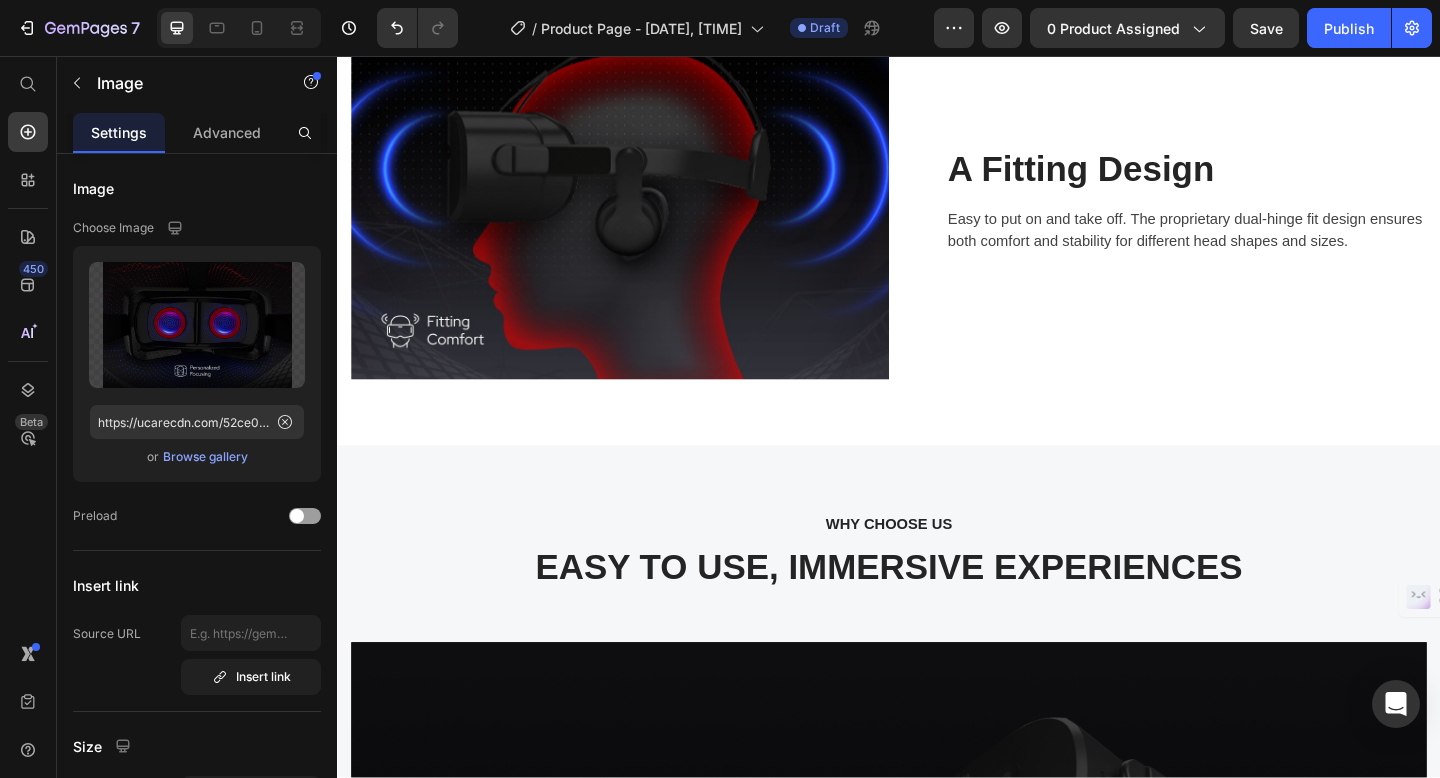 click at bounding box center (1229, -96) 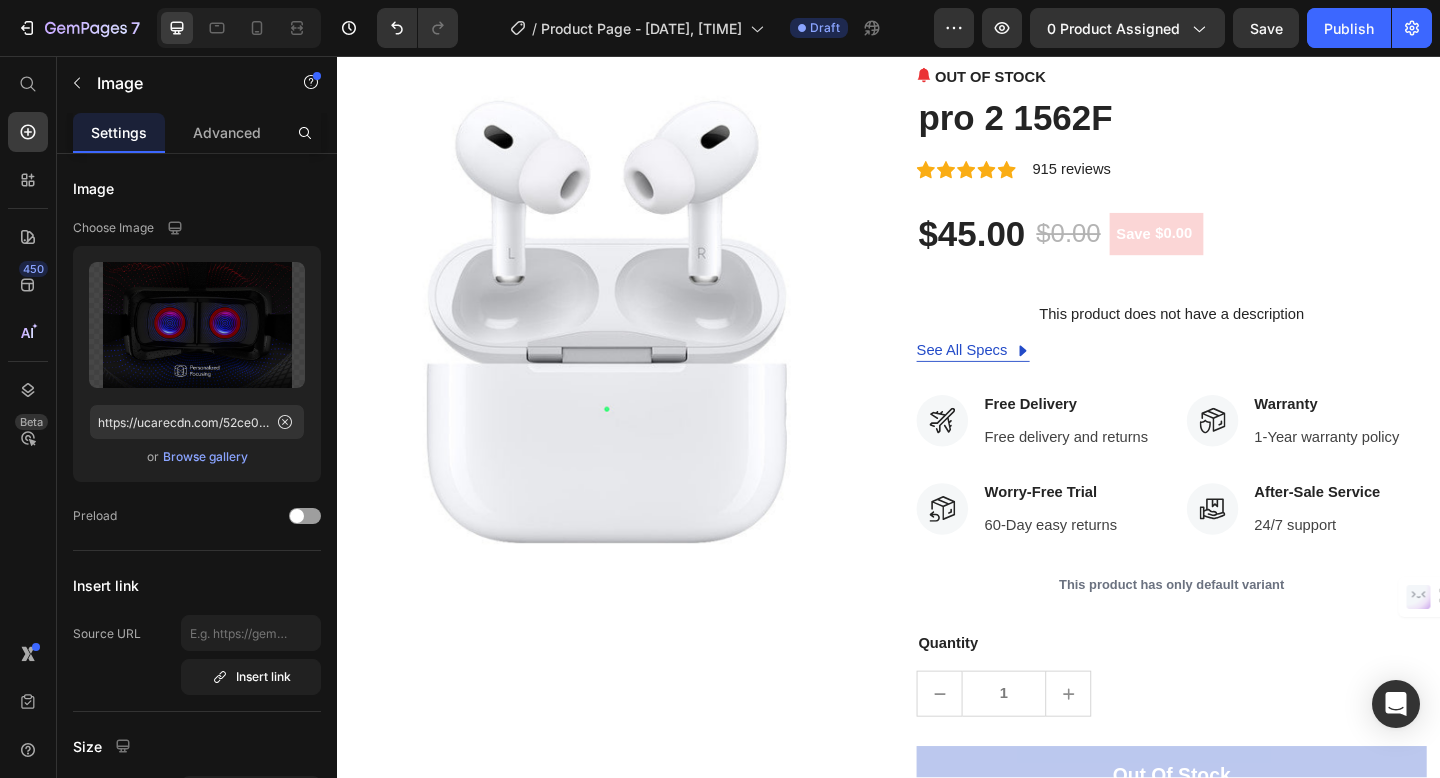 scroll, scrollTop: 0, scrollLeft: 0, axis: both 